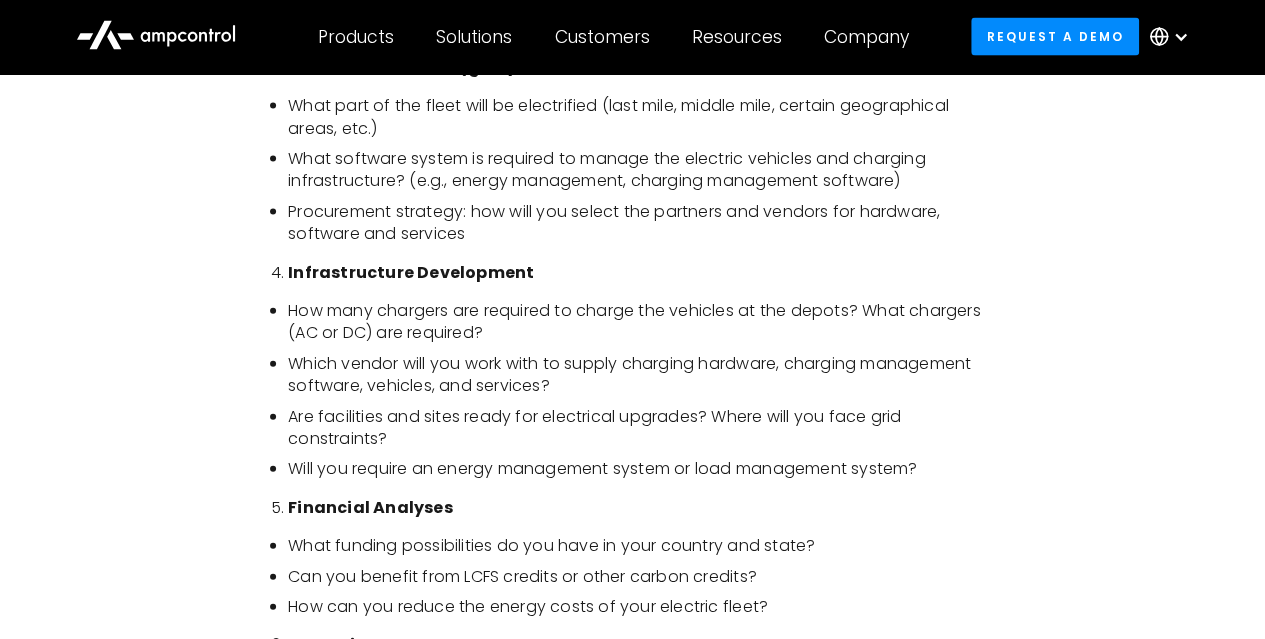 scroll, scrollTop: 2129, scrollLeft: 0, axis: vertical 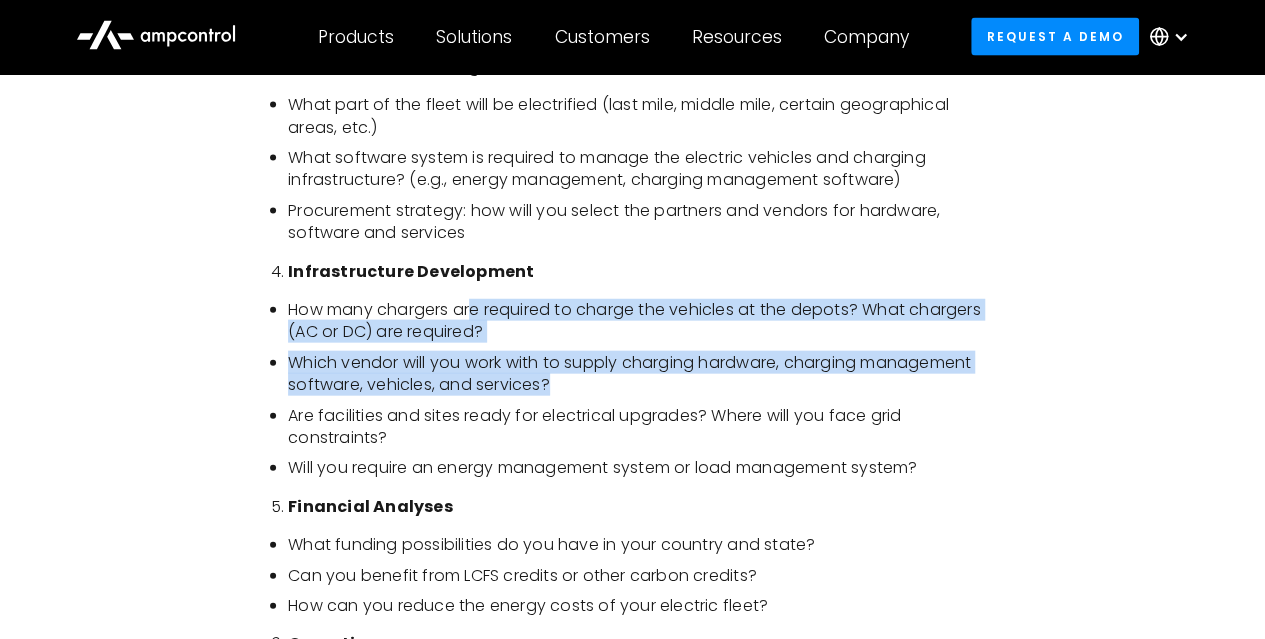 drag, startPoint x: 470, startPoint y: 307, endPoint x: 582, endPoint y: 376, distance: 131.54848 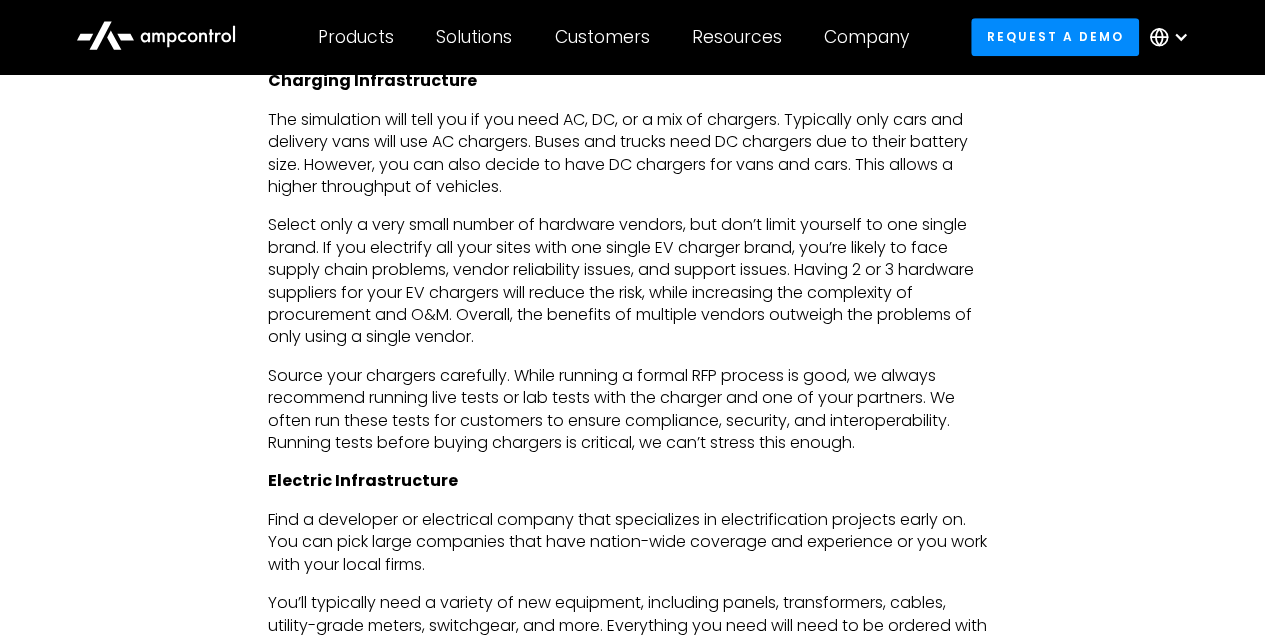 scroll, scrollTop: 4467, scrollLeft: 0, axis: vertical 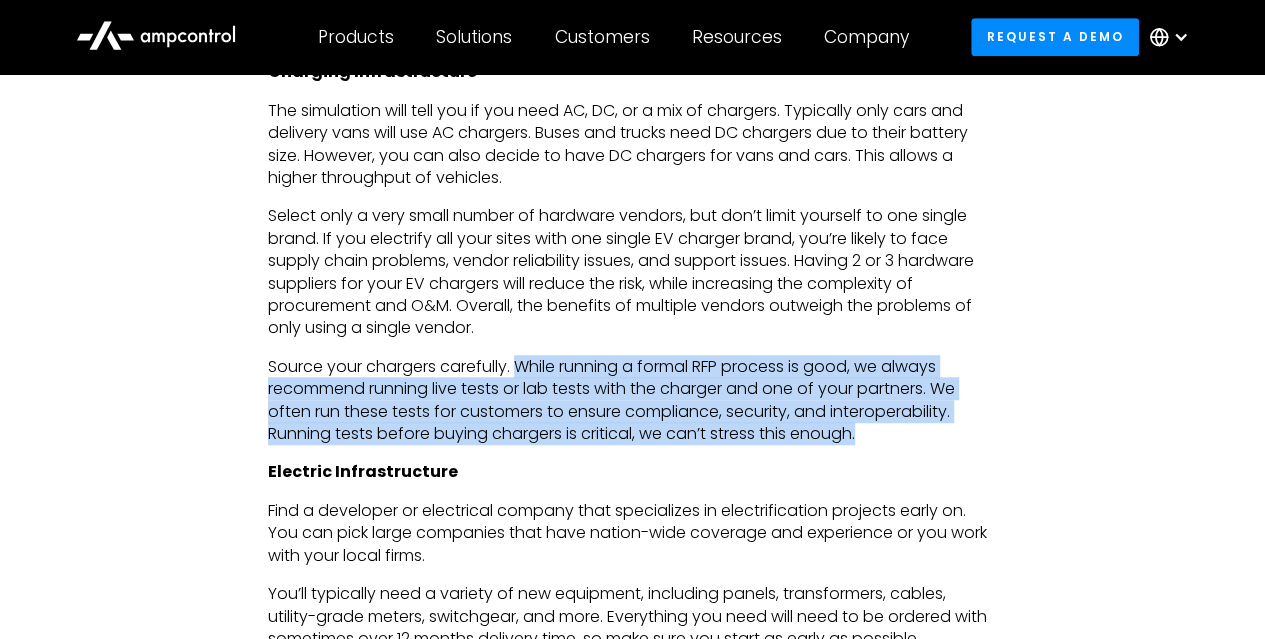 drag, startPoint x: 518, startPoint y: 388, endPoint x: 904, endPoint y: 449, distance: 390.79022 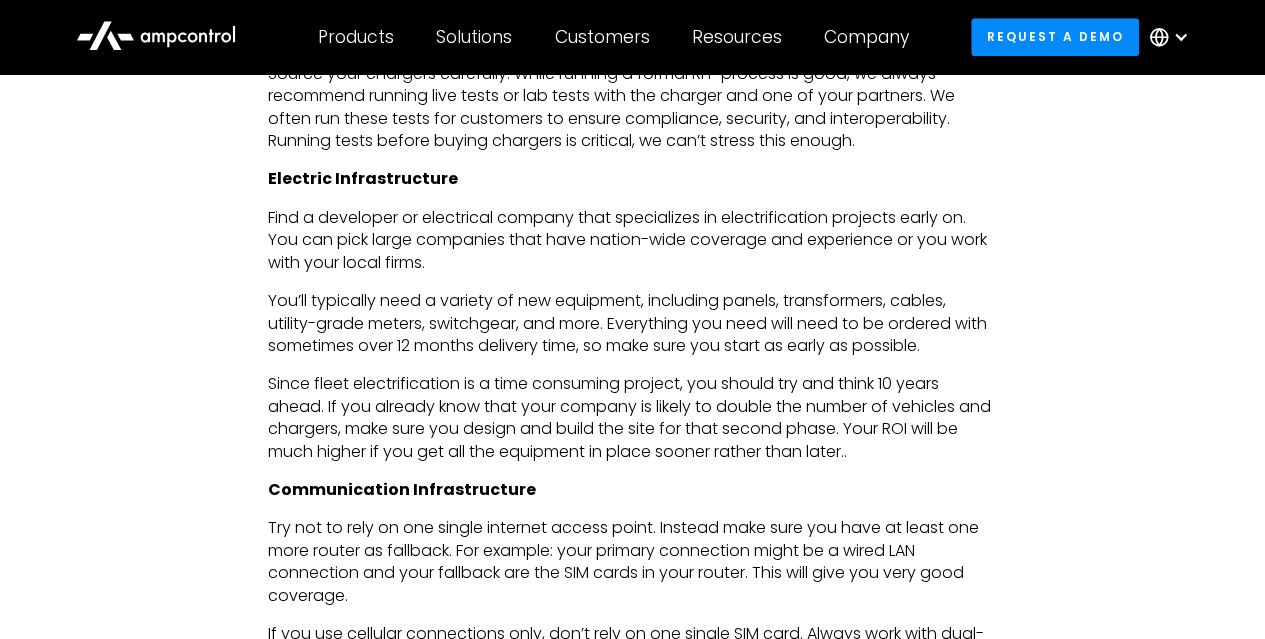 scroll, scrollTop: 4761, scrollLeft: 0, axis: vertical 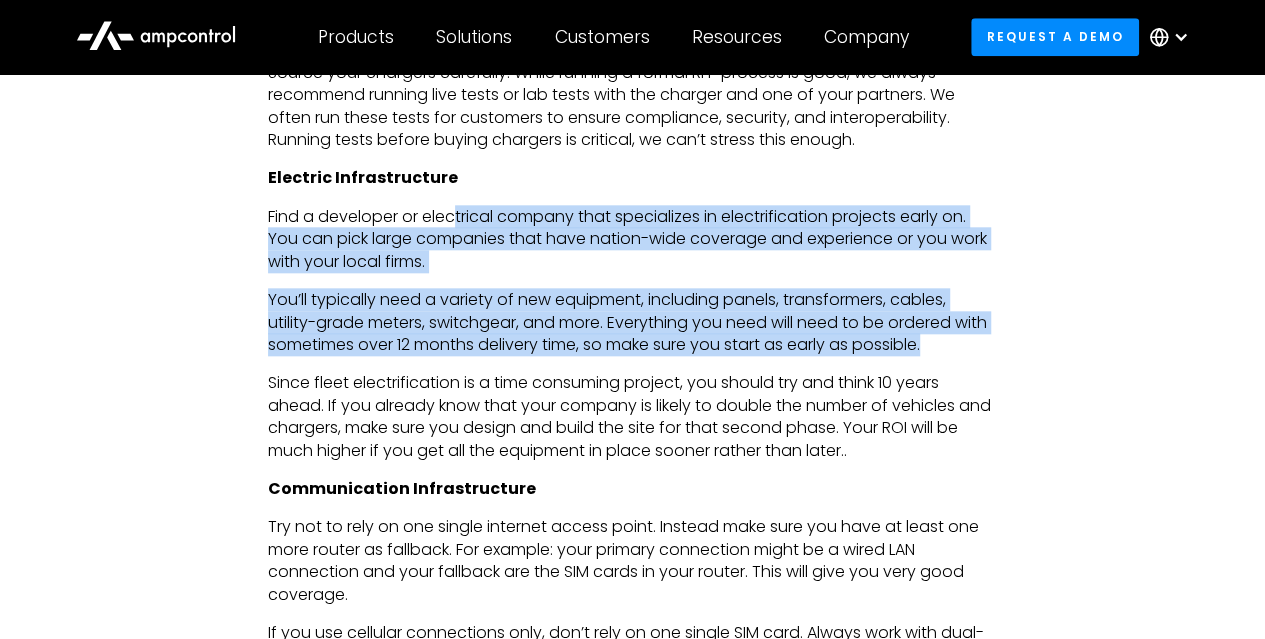 drag, startPoint x: 458, startPoint y: 233, endPoint x: 970, endPoint y: 367, distance: 529.24475 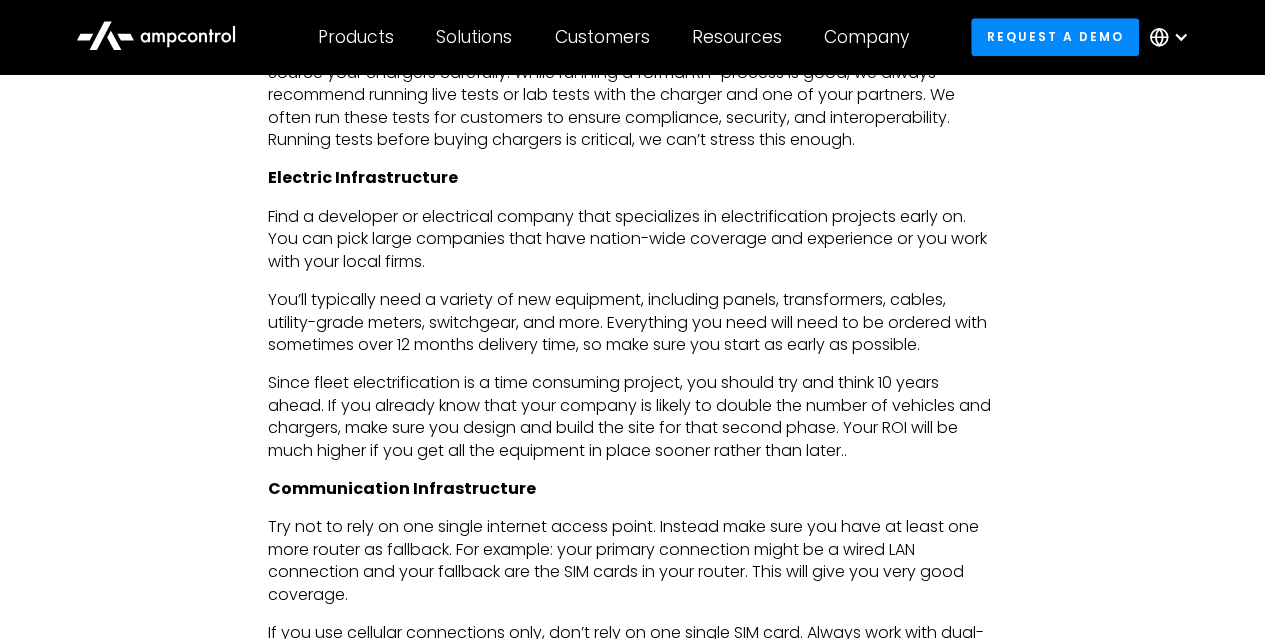 click on "Since fleet electrification is a time consuming project, you should try and think 10 years ahead. If you already know that your company is likely to double the number of vehicles and chargers, make sure you design and build the site for that second phase. Your ROI will be much higher if you get all the equipment in place sooner rather than later.." at bounding box center [632, 417] 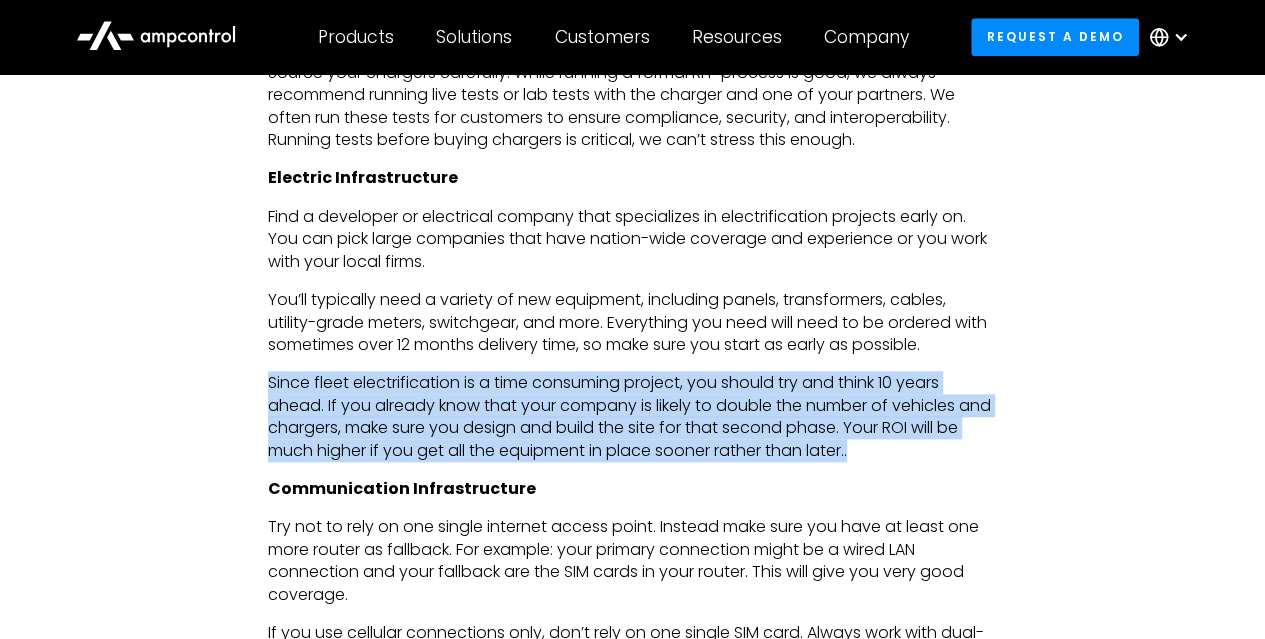 drag, startPoint x: 270, startPoint y: 403, endPoint x: 932, endPoint y: 465, distance: 664.897 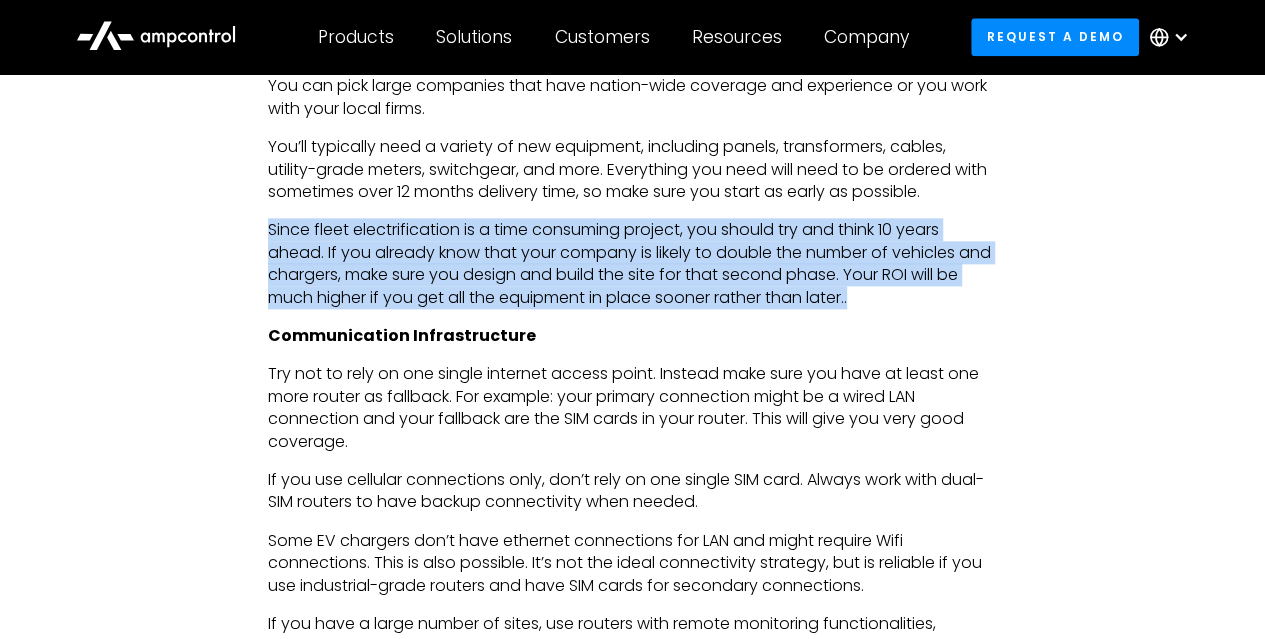 scroll, scrollTop: 4918, scrollLeft: 0, axis: vertical 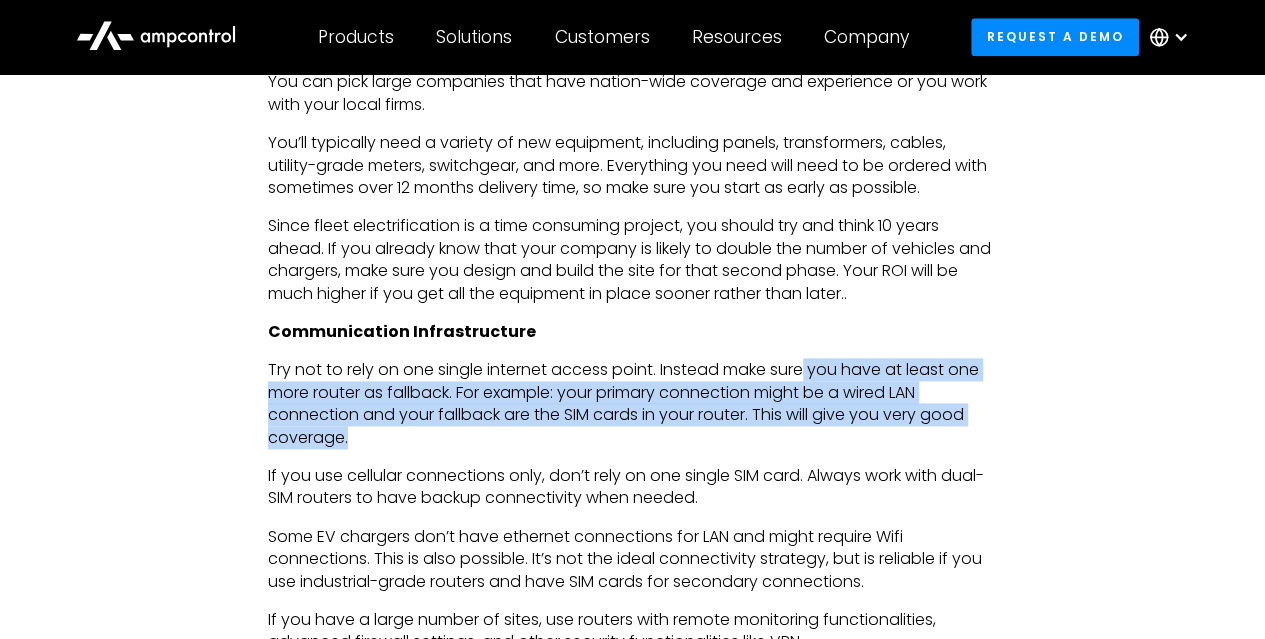 drag, startPoint x: 806, startPoint y: 390, endPoint x: 964, endPoint y: 450, distance: 169.00888 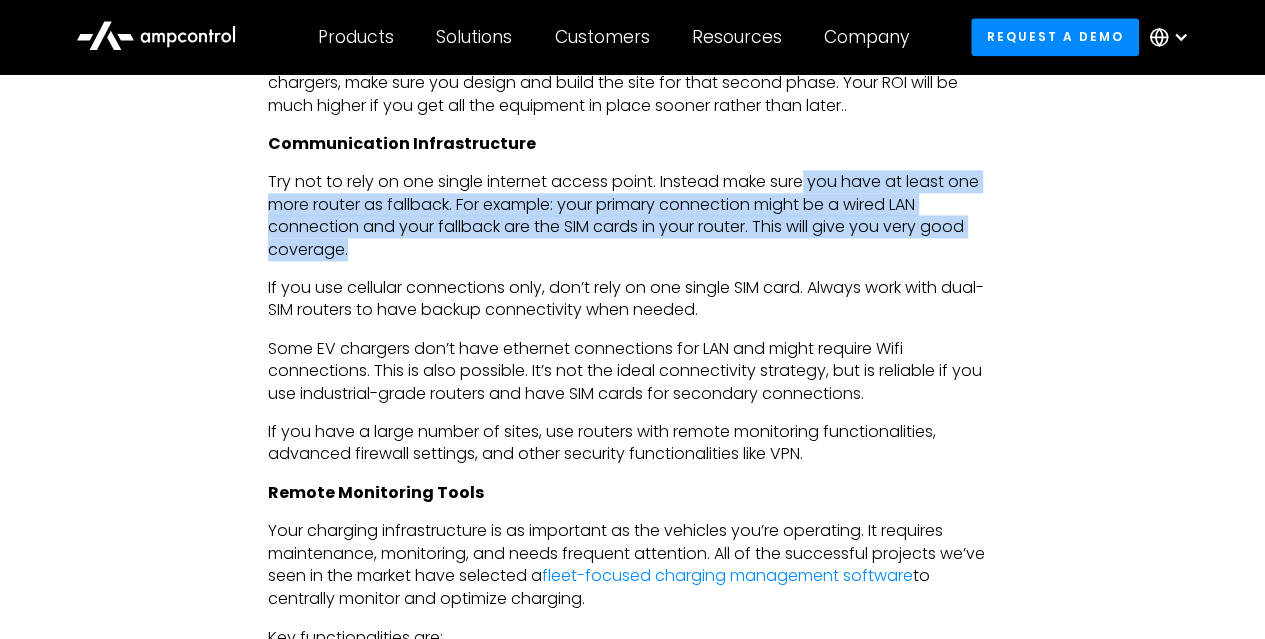 scroll, scrollTop: 5108, scrollLeft: 0, axis: vertical 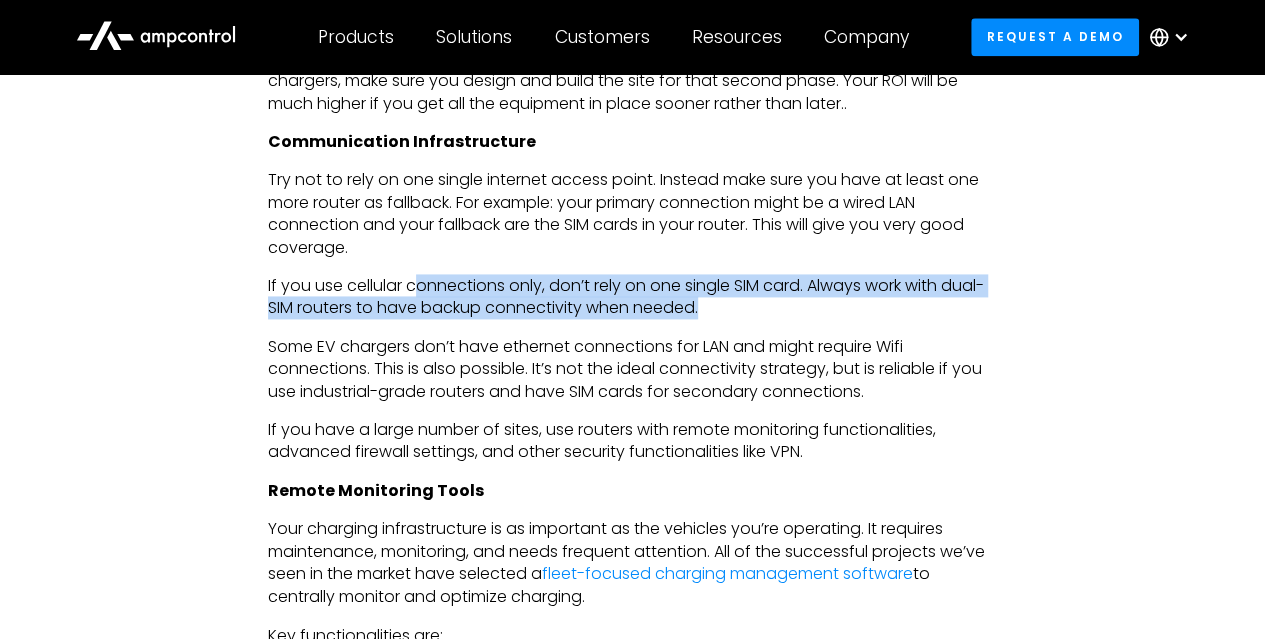 drag, startPoint x: 419, startPoint y: 315, endPoint x: 756, endPoint y: 337, distance: 337.71735 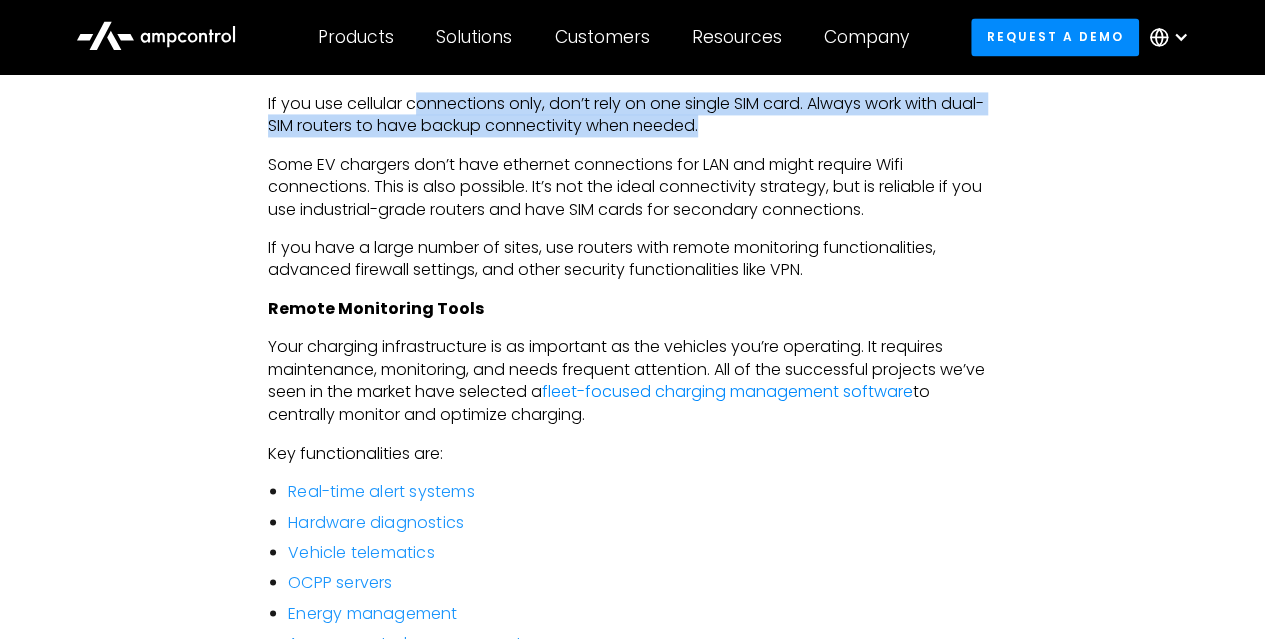 scroll, scrollTop: 5291, scrollLeft: 0, axis: vertical 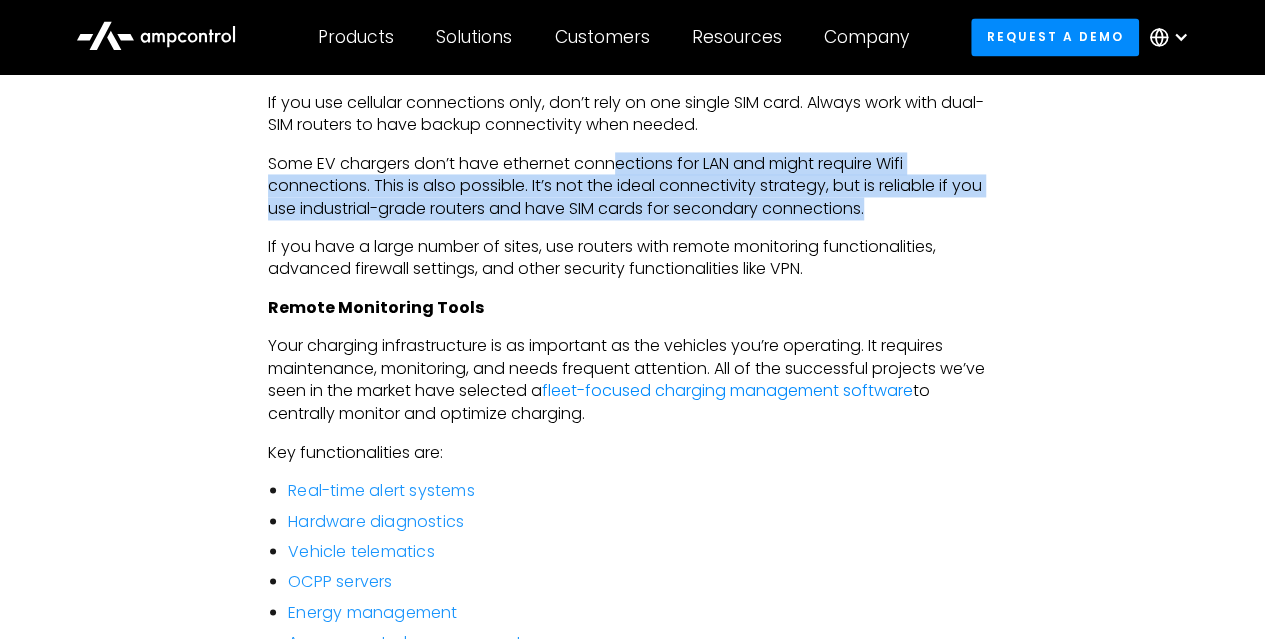 drag, startPoint x: 617, startPoint y: 178, endPoint x: 946, endPoint y: 241, distance: 334.9776 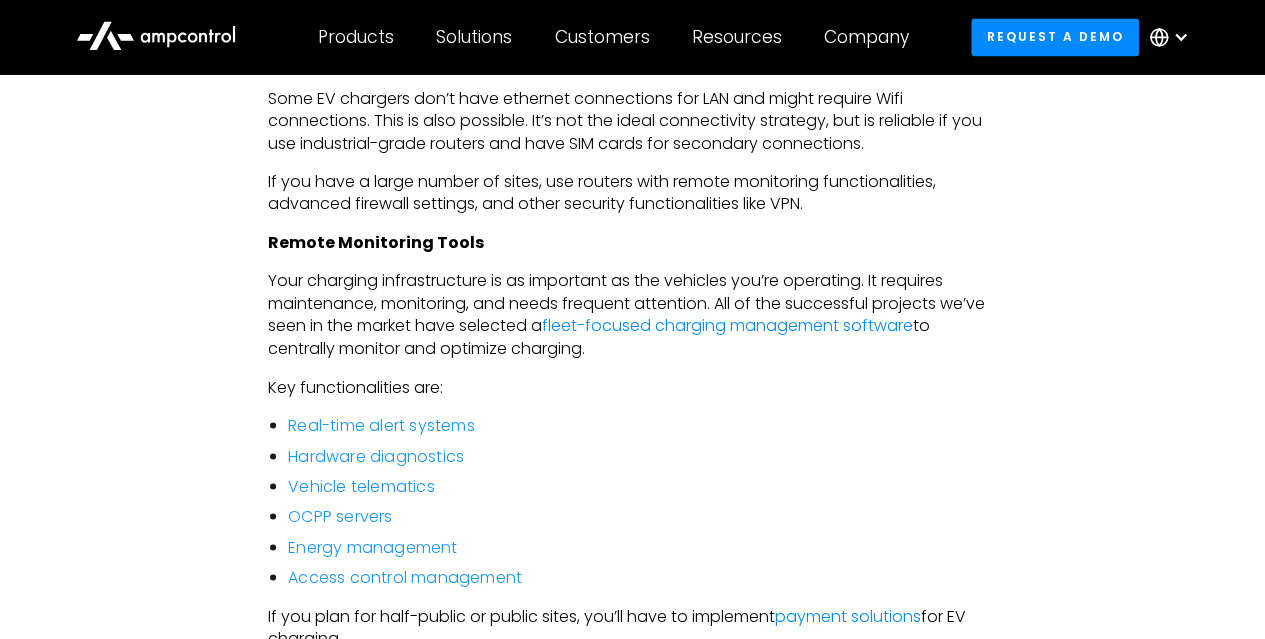 scroll, scrollTop: 5361, scrollLeft: 0, axis: vertical 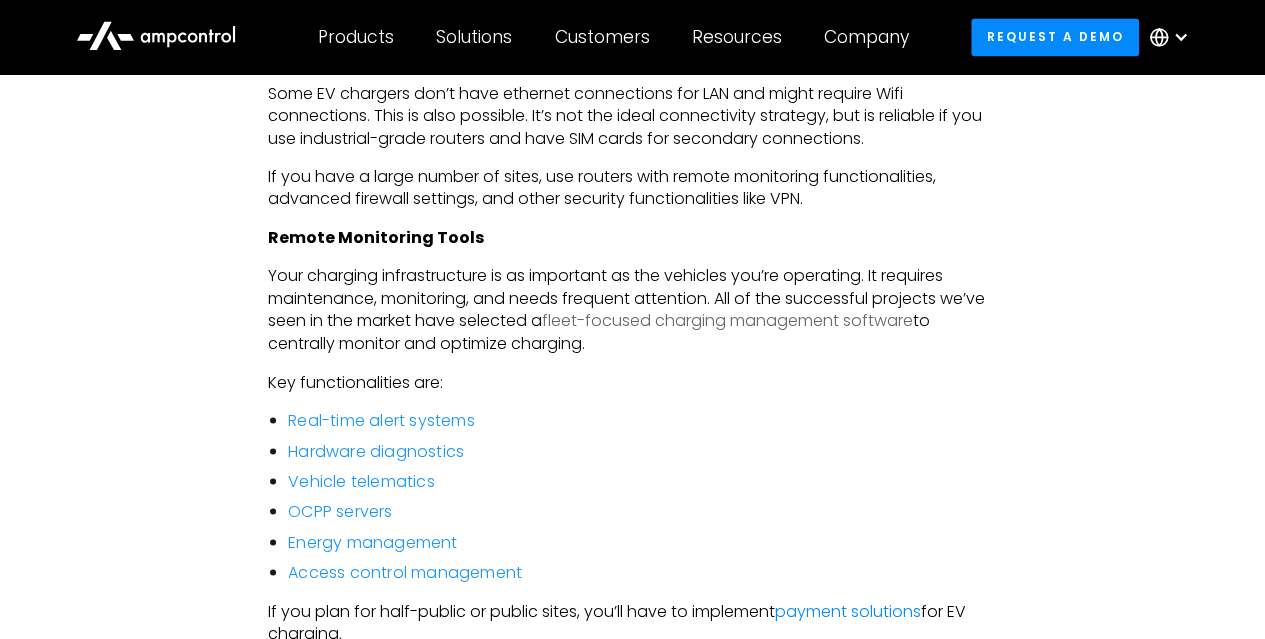 drag, startPoint x: 692, startPoint y: 289, endPoint x: 552, endPoint y: 342, distance: 149.69637 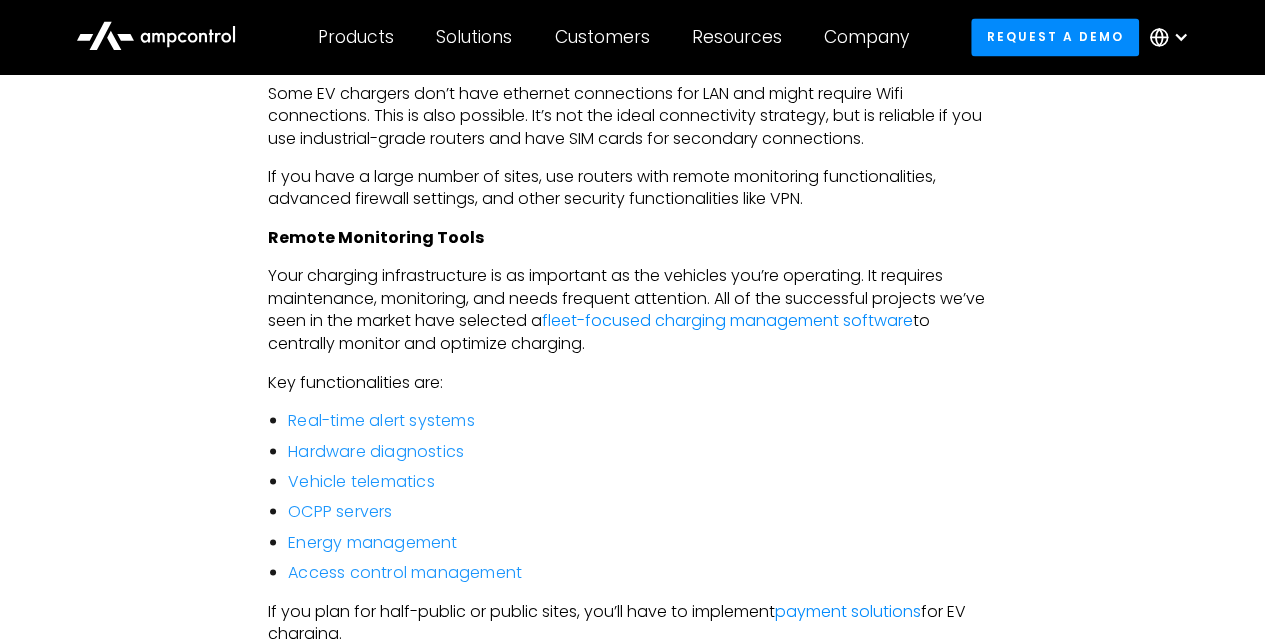 click on "Your charging infrastructure is as important as the vehicles you’re operating. It requires maintenance, monitoring, and needs frequent attention. All of the successful projects we’ve seen in the market have selected a  fleet-focused charging management software  to centrally monitor and optimize charging." at bounding box center [632, 310] 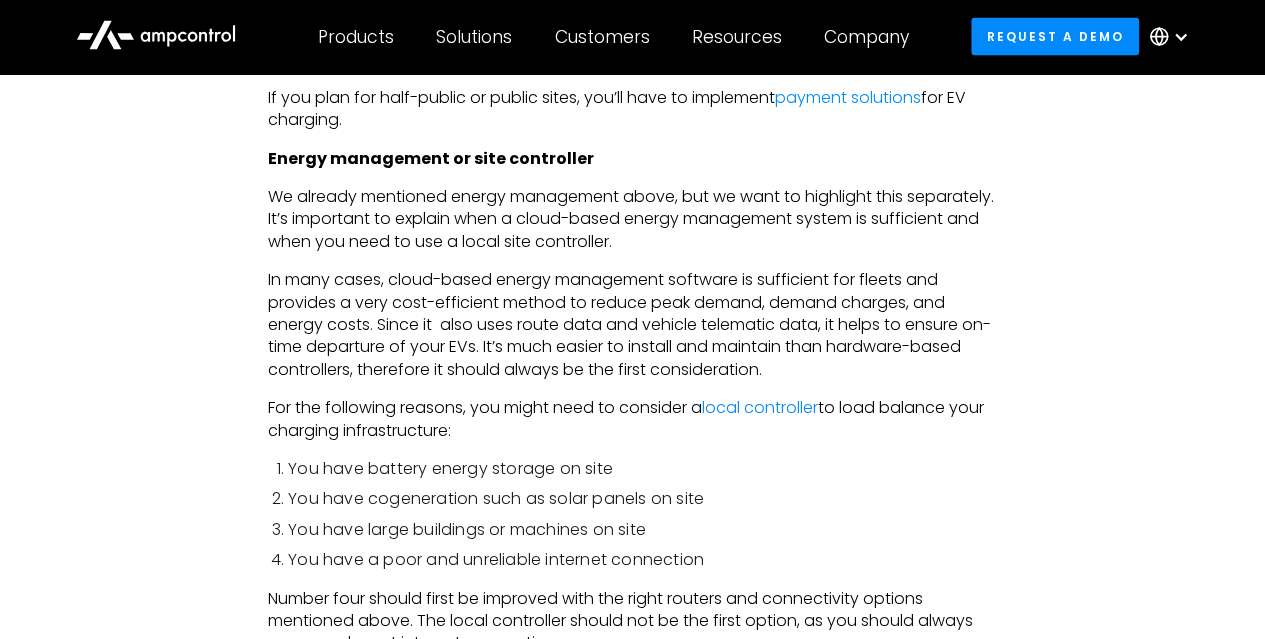 scroll, scrollTop: 5884, scrollLeft: 0, axis: vertical 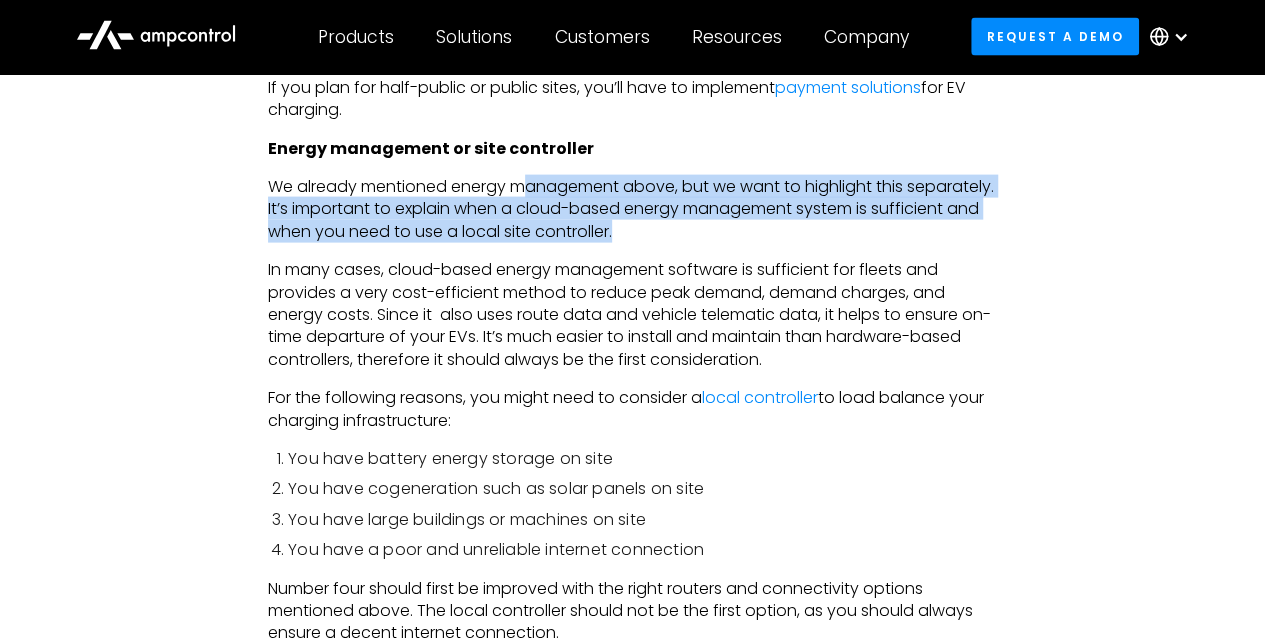 drag, startPoint x: 524, startPoint y: 206, endPoint x: 755, endPoint y: 244, distance: 234.10468 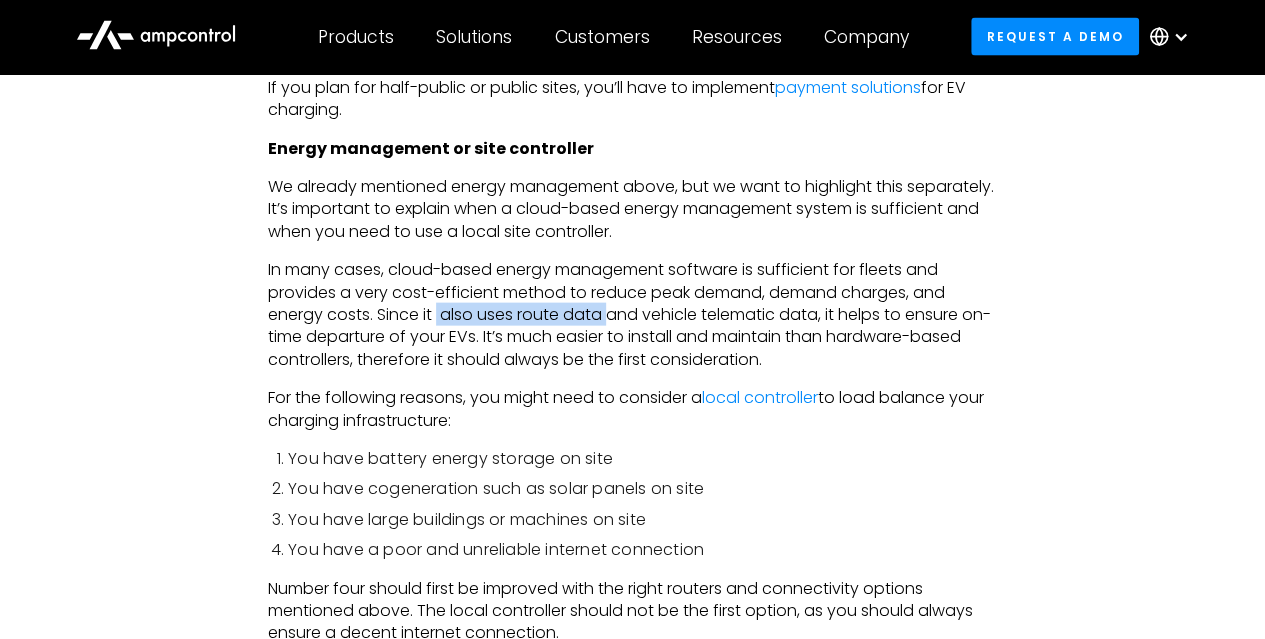 drag, startPoint x: 609, startPoint y: 336, endPoint x: 439, endPoint y: 339, distance: 170.02647 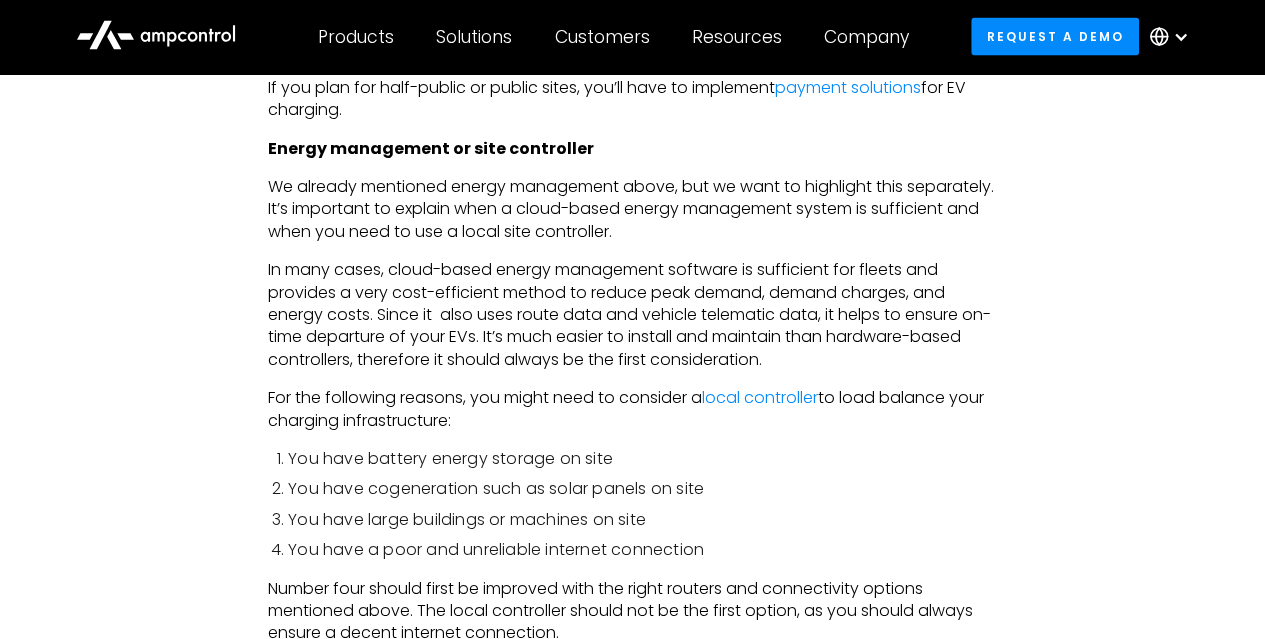 drag, startPoint x: 476, startPoint y: 424, endPoint x: 526, endPoint y: 439, distance: 52.201534 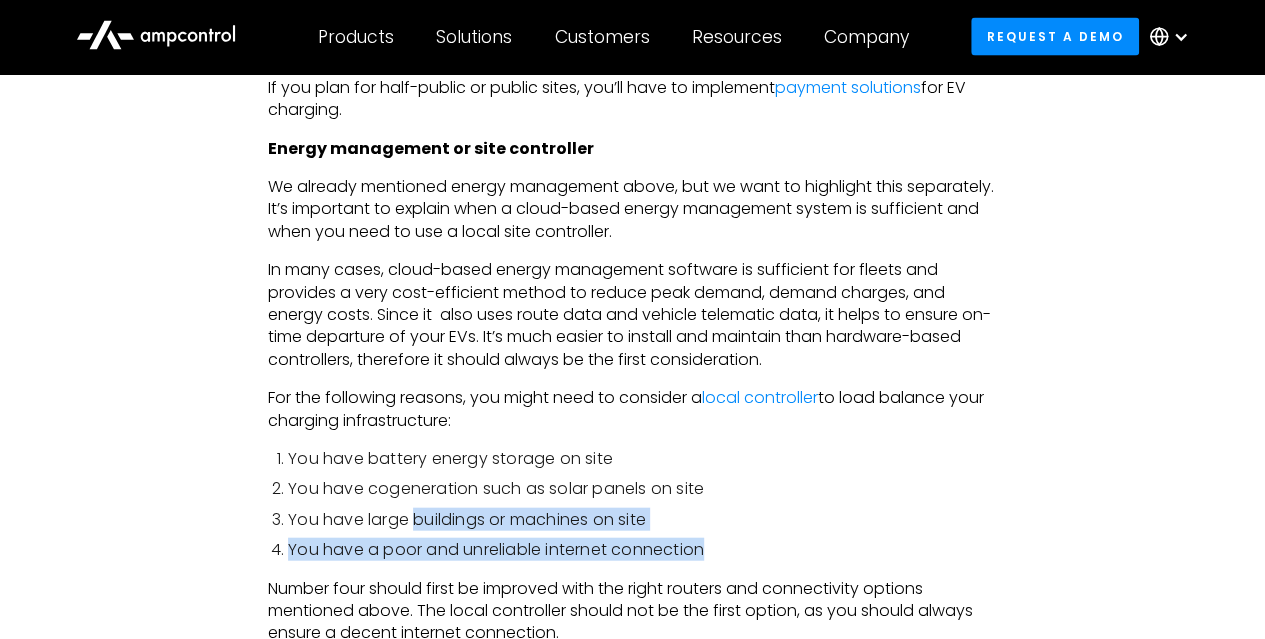 drag, startPoint x: 413, startPoint y: 539, endPoint x: 750, endPoint y: 577, distance: 339.13568 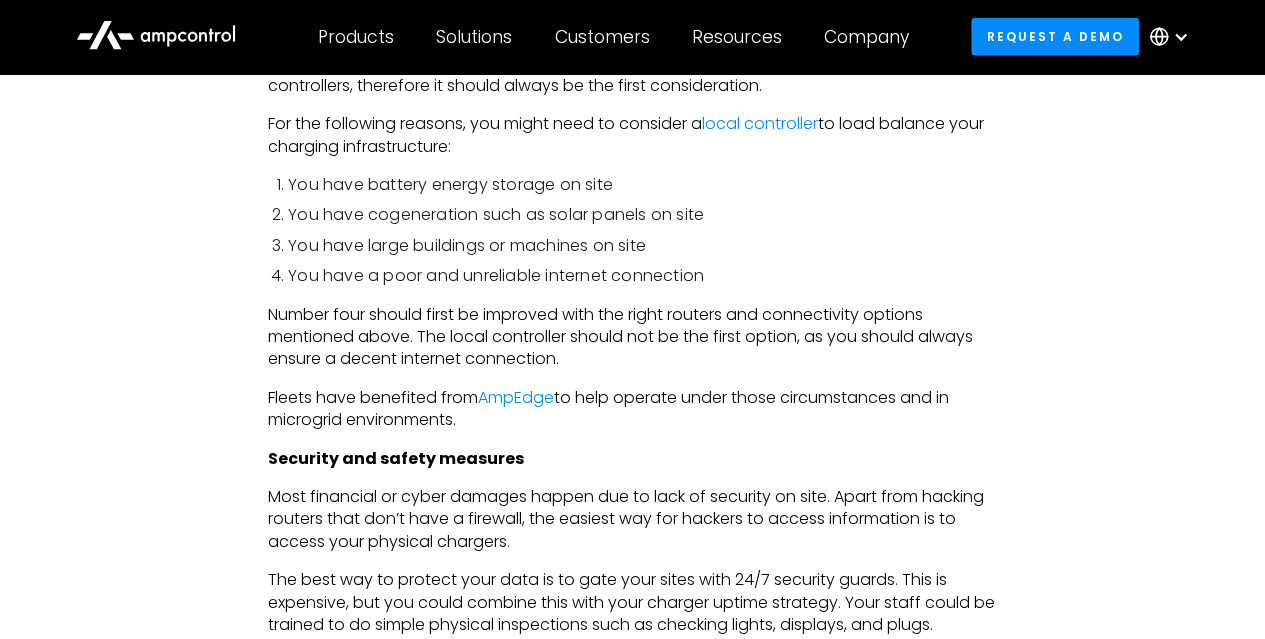 scroll, scrollTop: 6162, scrollLeft: 0, axis: vertical 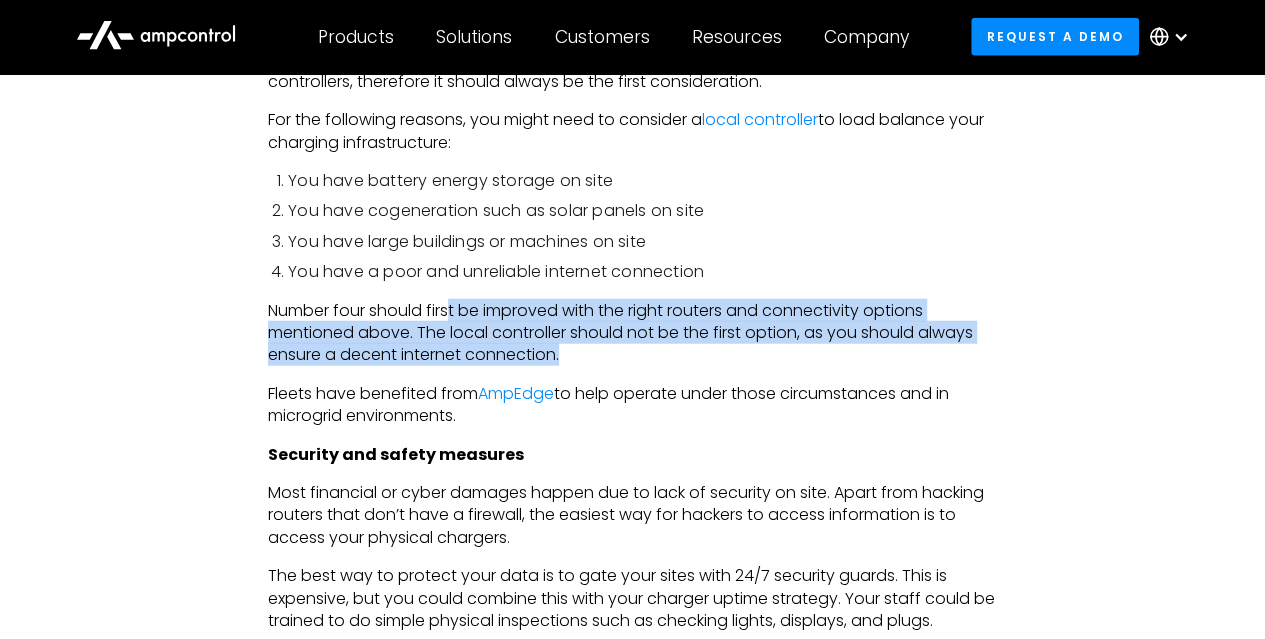 drag, startPoint x: 454, startPoint y: 328, endPoint x: 624, endPoint y: 377, distance: 176.92088 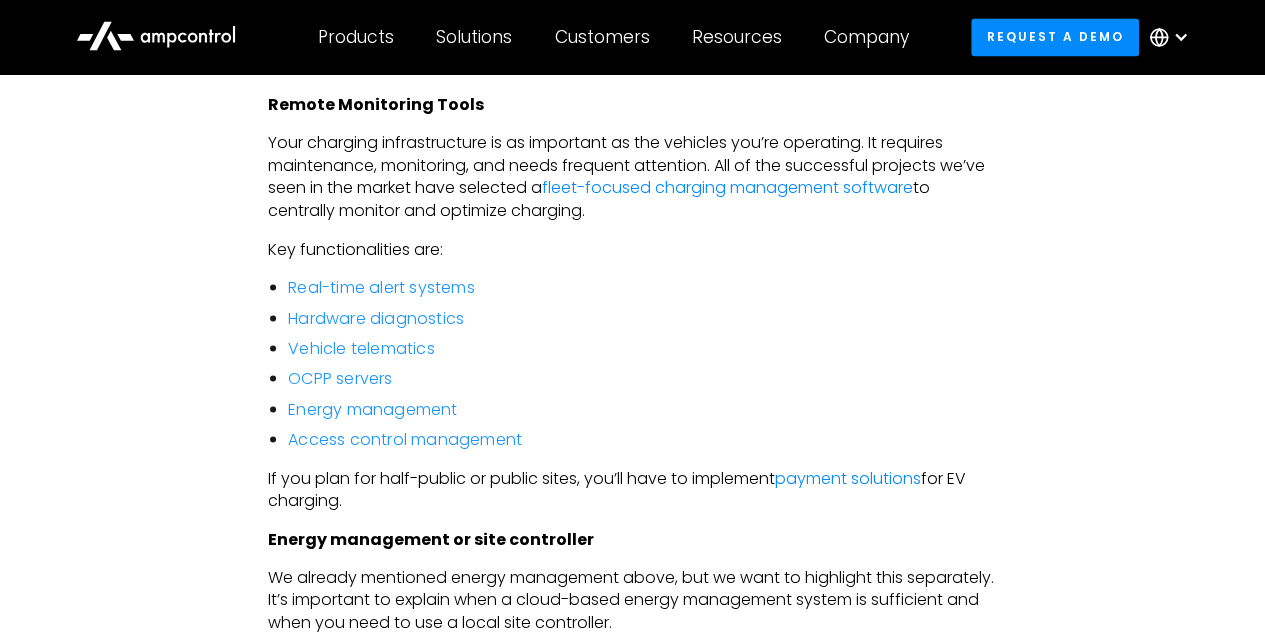 scroll, scrollTop: 5476, scrollLeft: 0, axis: vertical 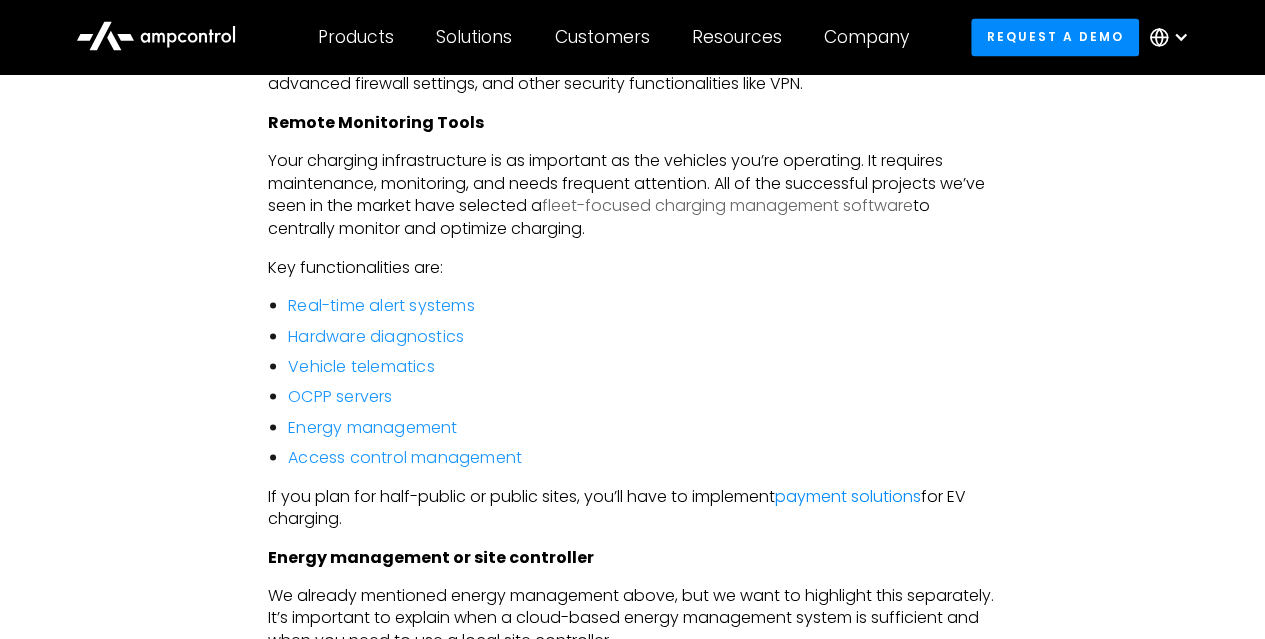 click on "fleet-focused charging management software" at bounding box center [727, 205] 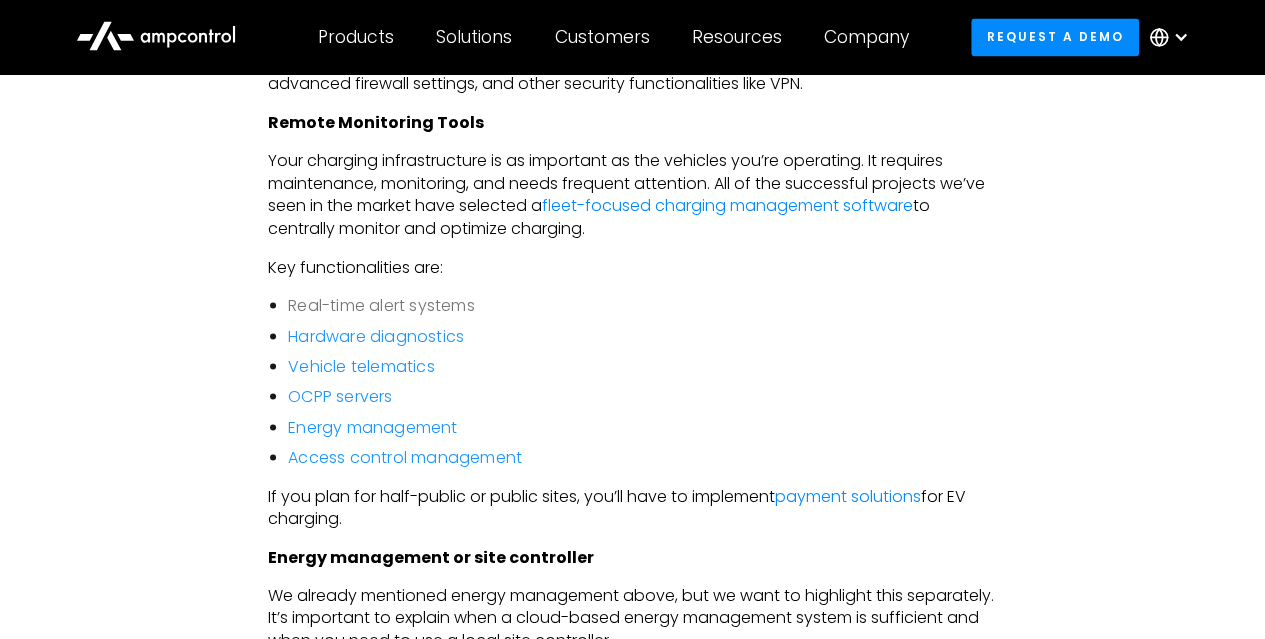 click on "Real-time alert systems" at bounding box center (381, 304) 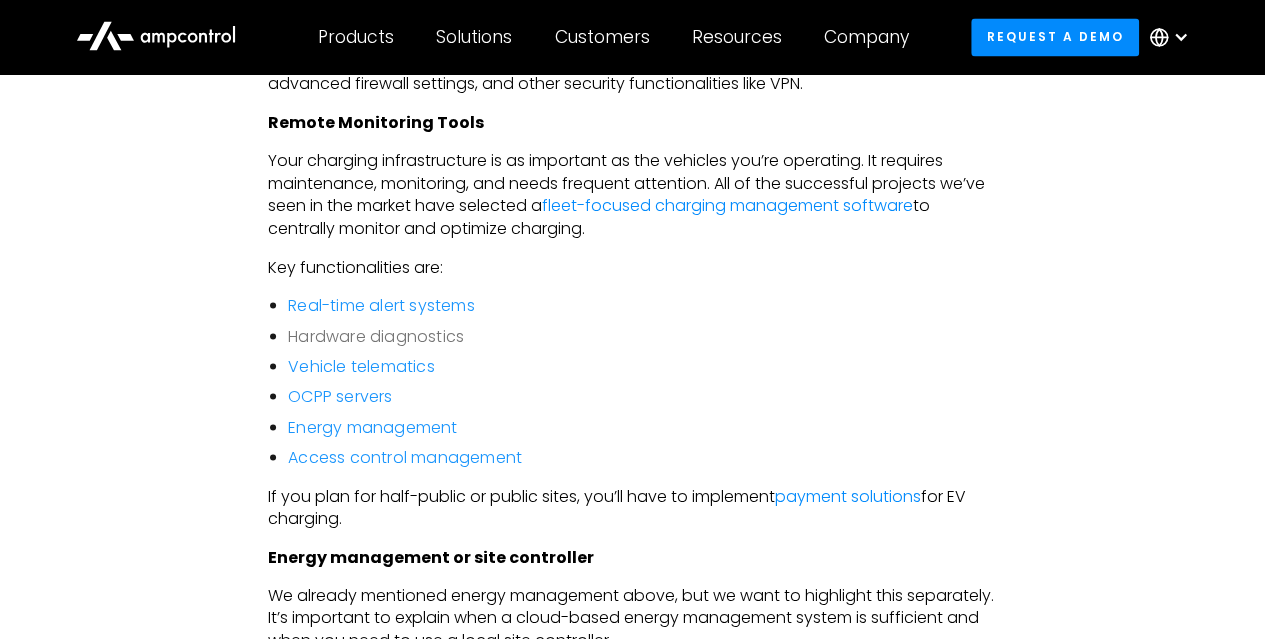click on "Hardware diagnostics" at bounding box center [376, 335] 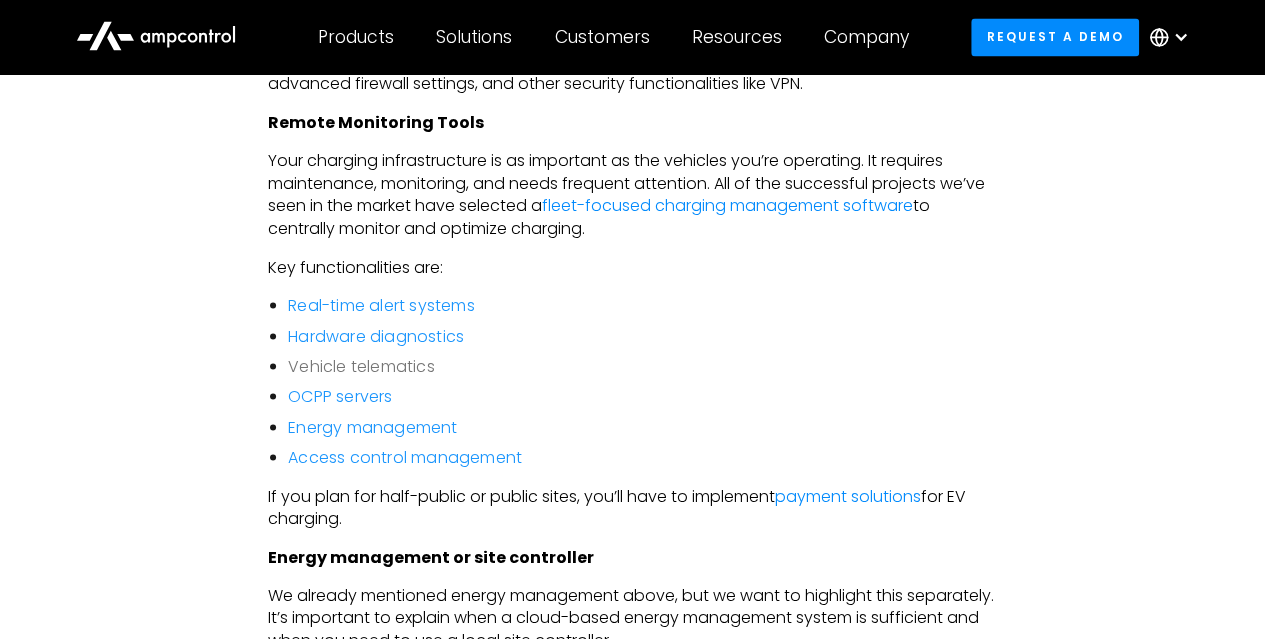 click on "Vehicle telematics" at bounding box center (361, 365) 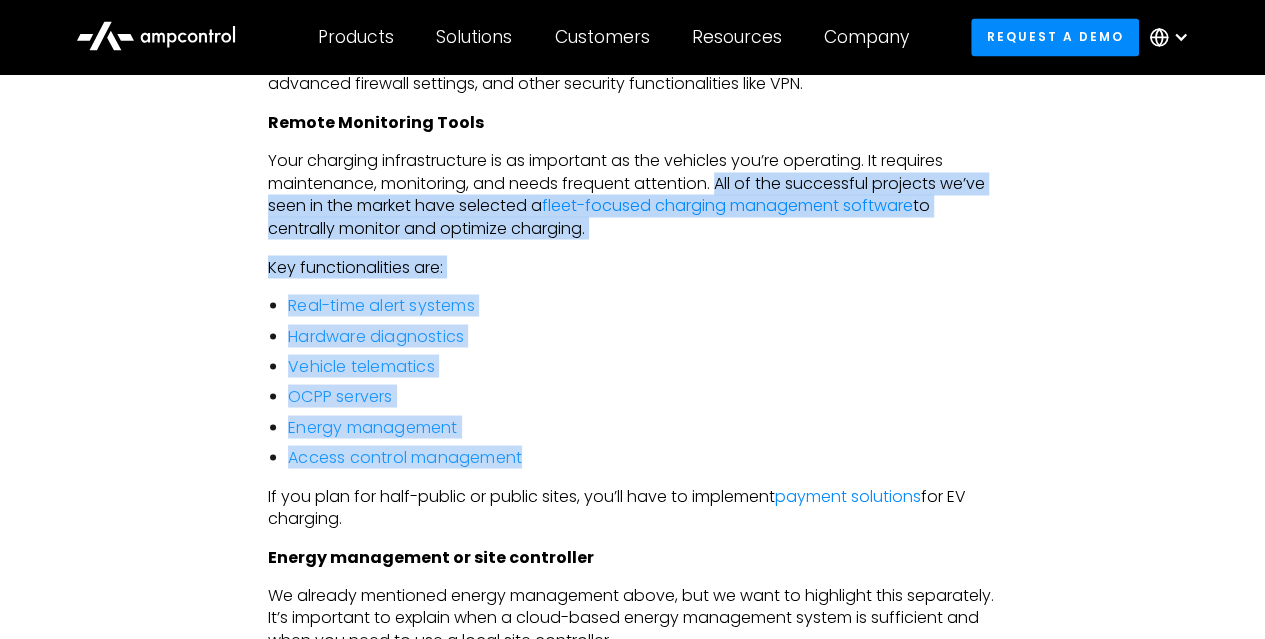 drag, startPoint x: 721, startPoint y: 207, endPoint x: 557, endPoint y: 481, distance: 319.33054 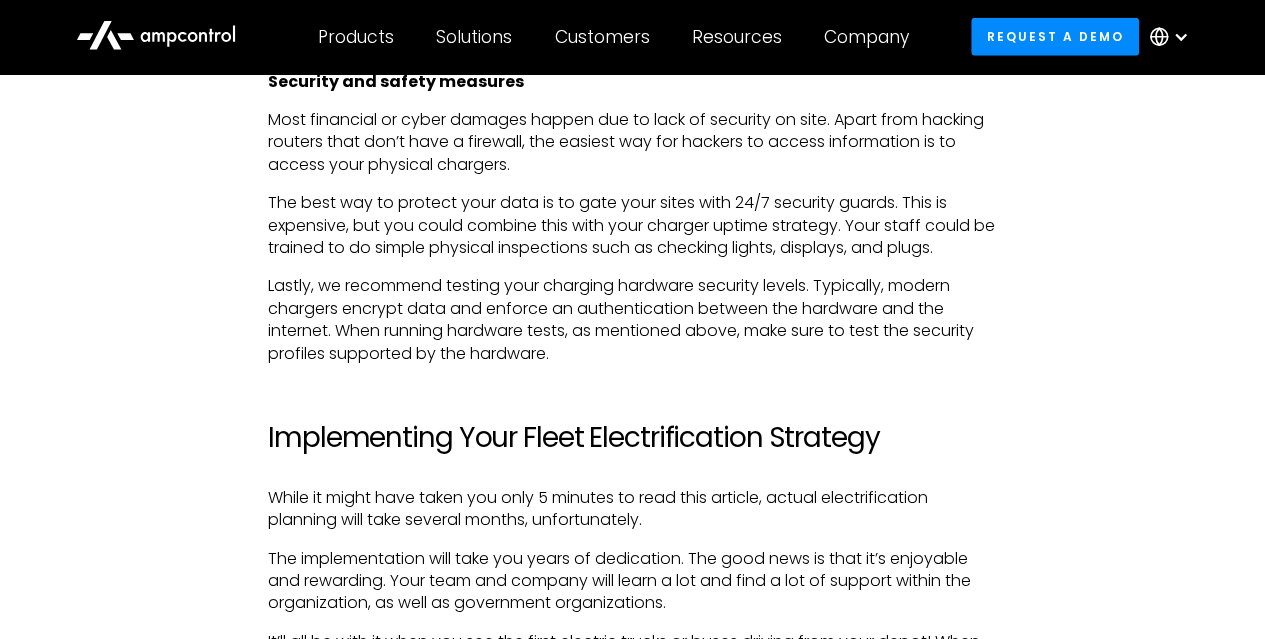 scroll, scrollTop: 6537, scrollLeft: 0, axis: vertical 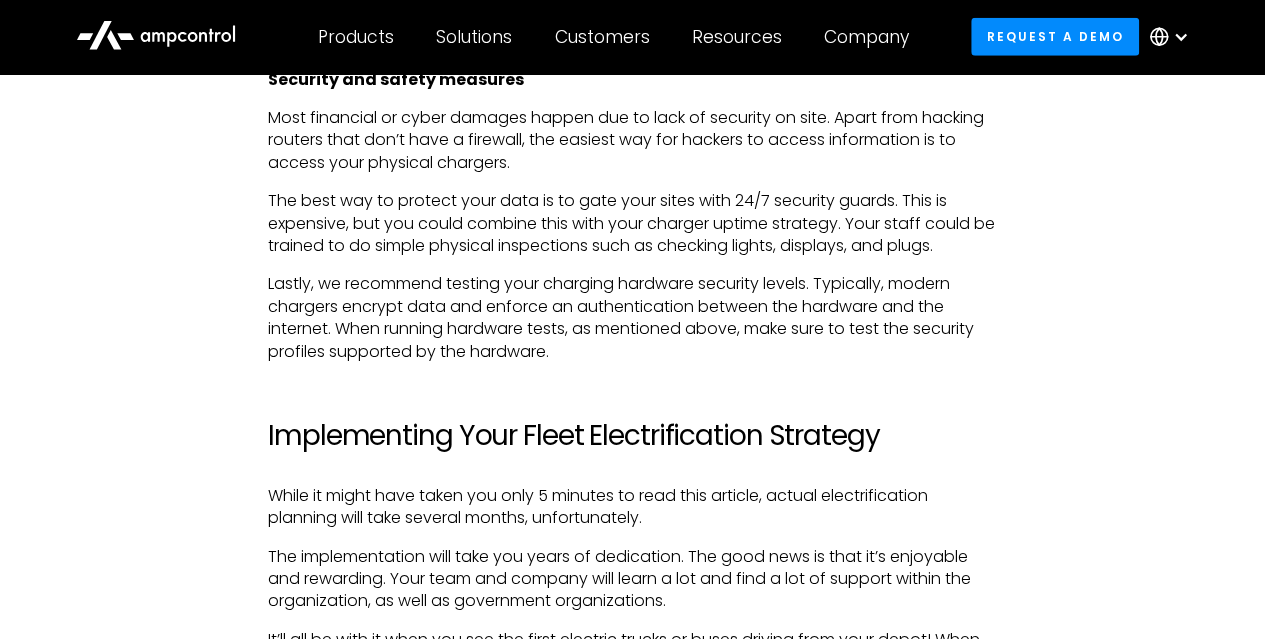 copy on "All of the successful projects we’ve seen in the market have selected a  fleet-focused charging management software  to centrally monitor and optimize charging. Key functionalities are: Real-time alert systems Hardware diagnostics Vehicle telematics OCPP servers Energy management Access control management" 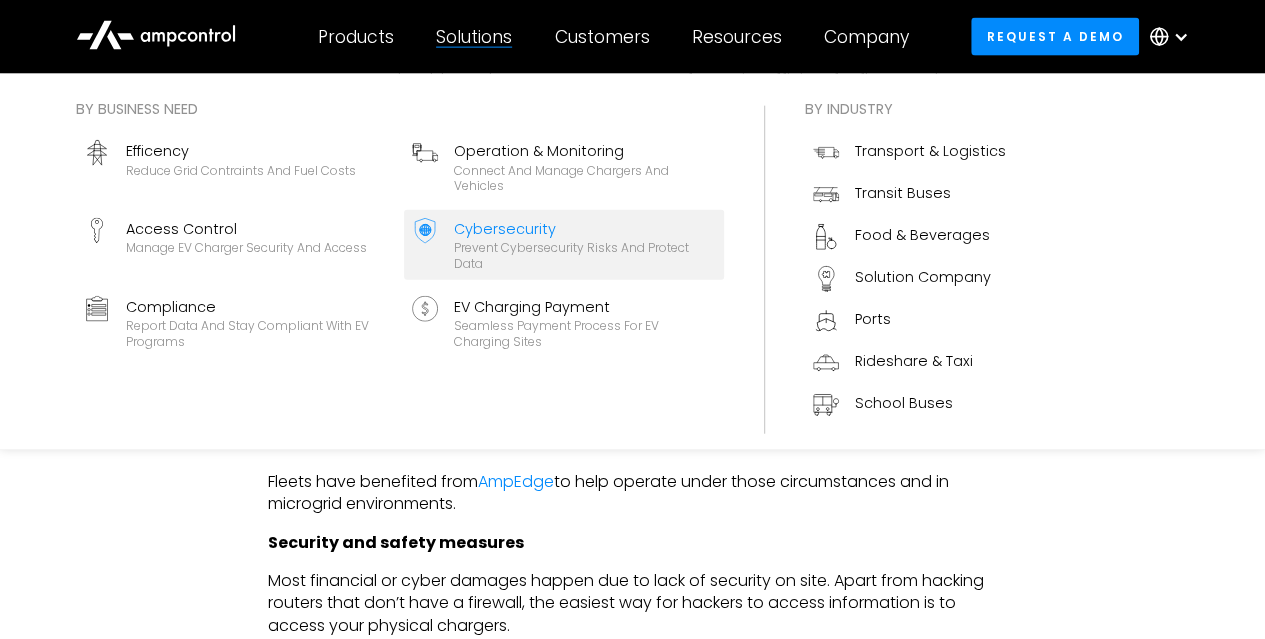 scroll, scrollTop: 6073, scrollLeft: 0, axis: vertical 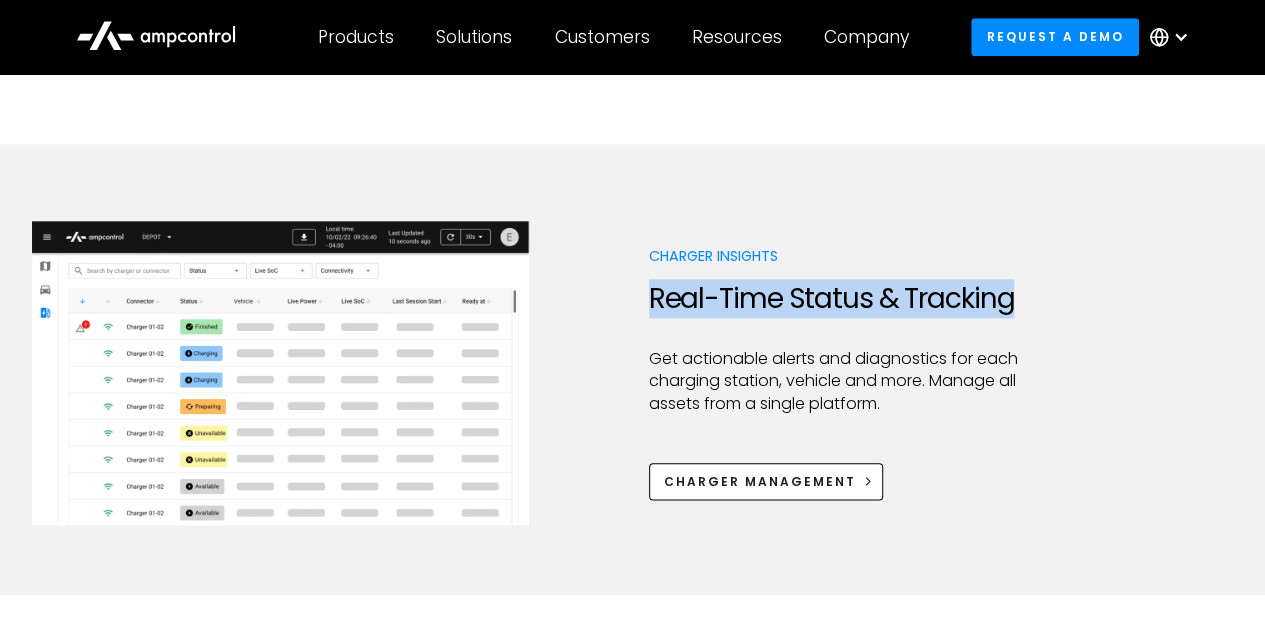 drag, startPoint x: 650, startPoint y: 297, endPoint x: 1024, endPoint y: 311, distance: 374.26193 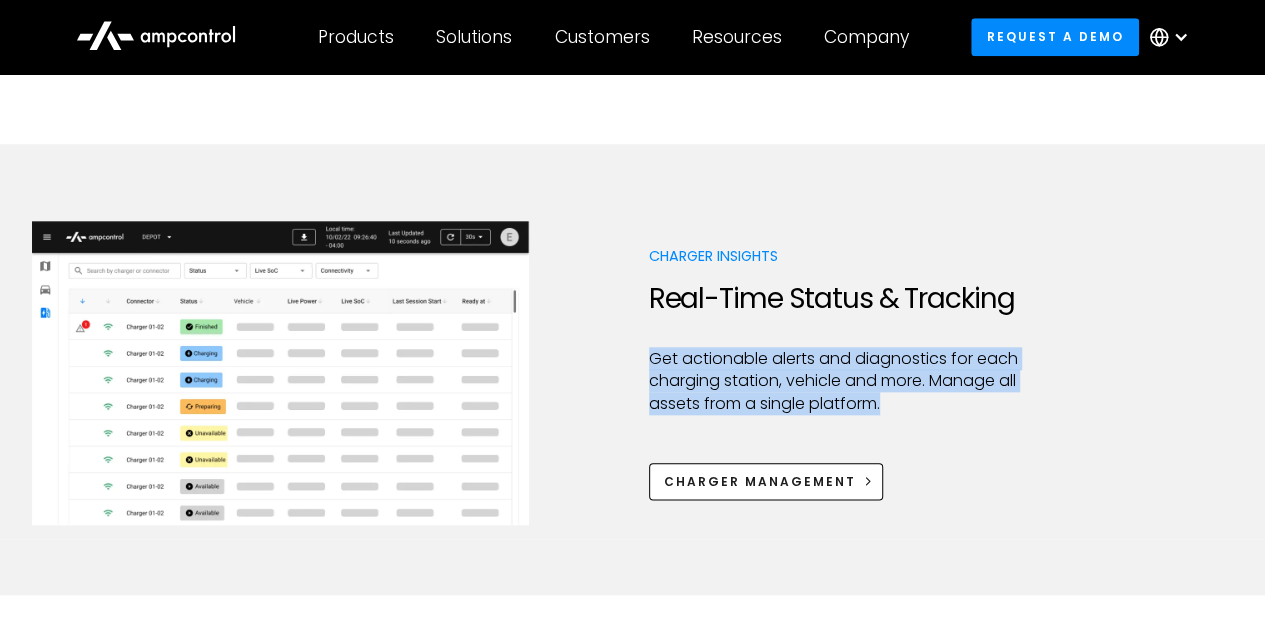drag, startPoint x: 649, startPoint y: 362, endPoint x: 1025, endPoint y: 409, distance: 378.92612 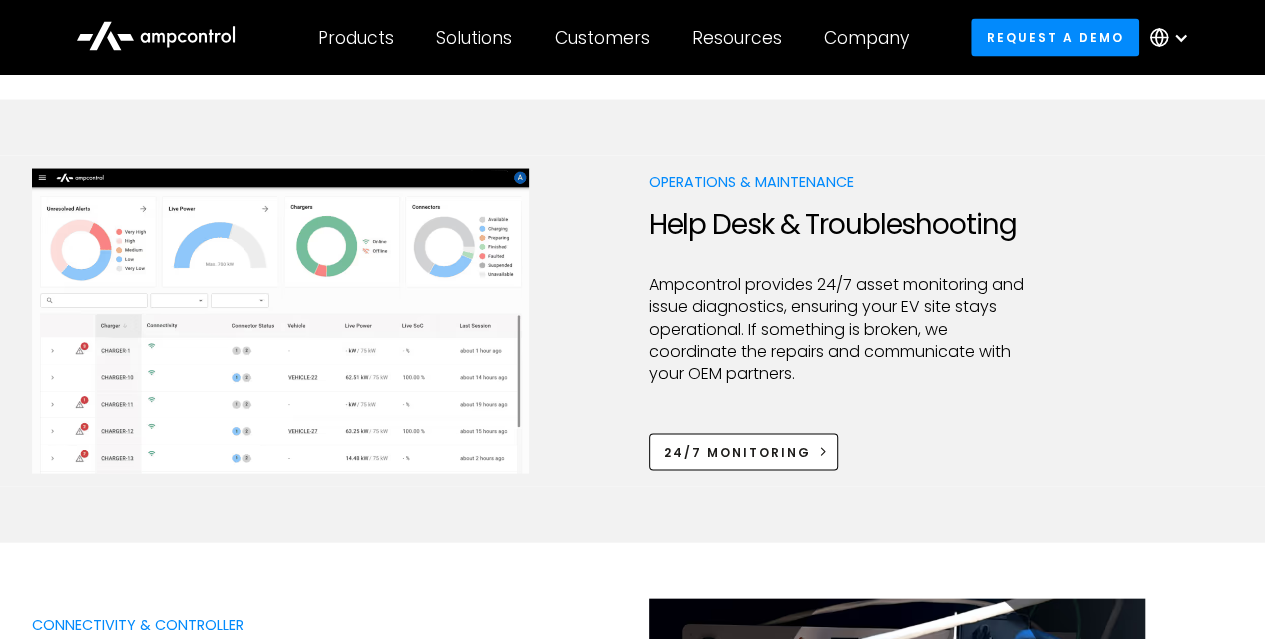 scroll, scrollTop: 1898, scrollLeft: 0, axis: vertical 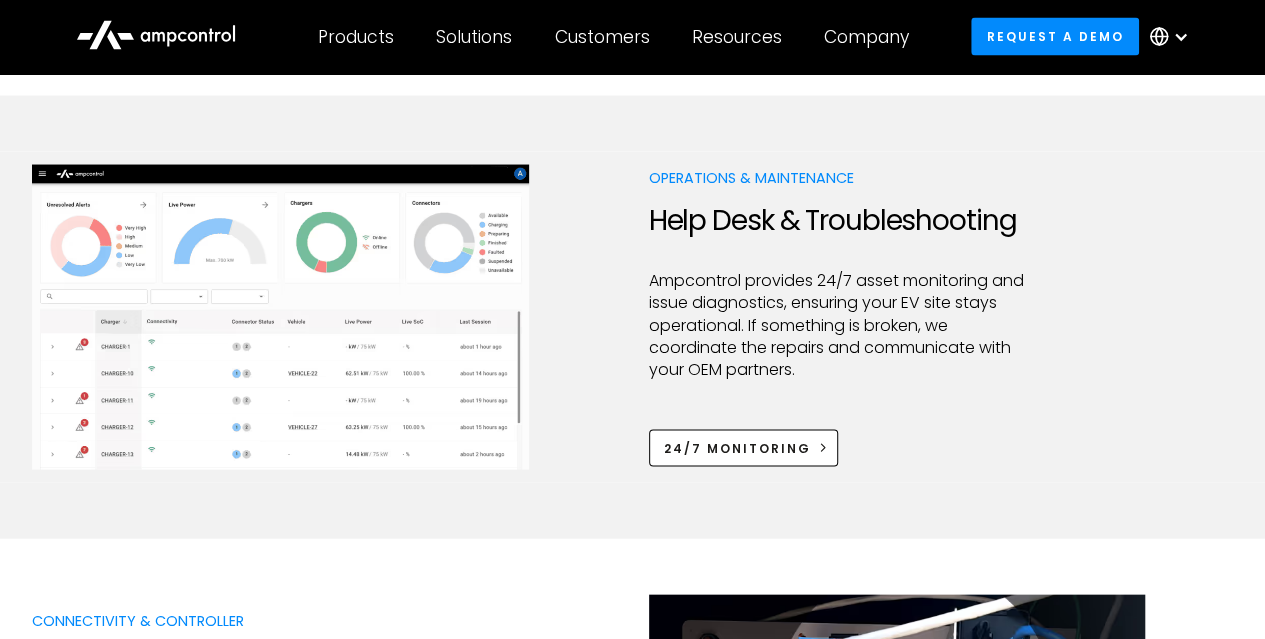 click on "Operations & Maintenance Help Desk & Troubleshooting Ampcontrol provides 24/7 asset monitoring and issue diagnostics, ensuring your EV site stays operational. If something is broken, we coordinate the repairs and communicate with your OEM partners. 24/7 Monitoring" at bounding box center [632, 317] 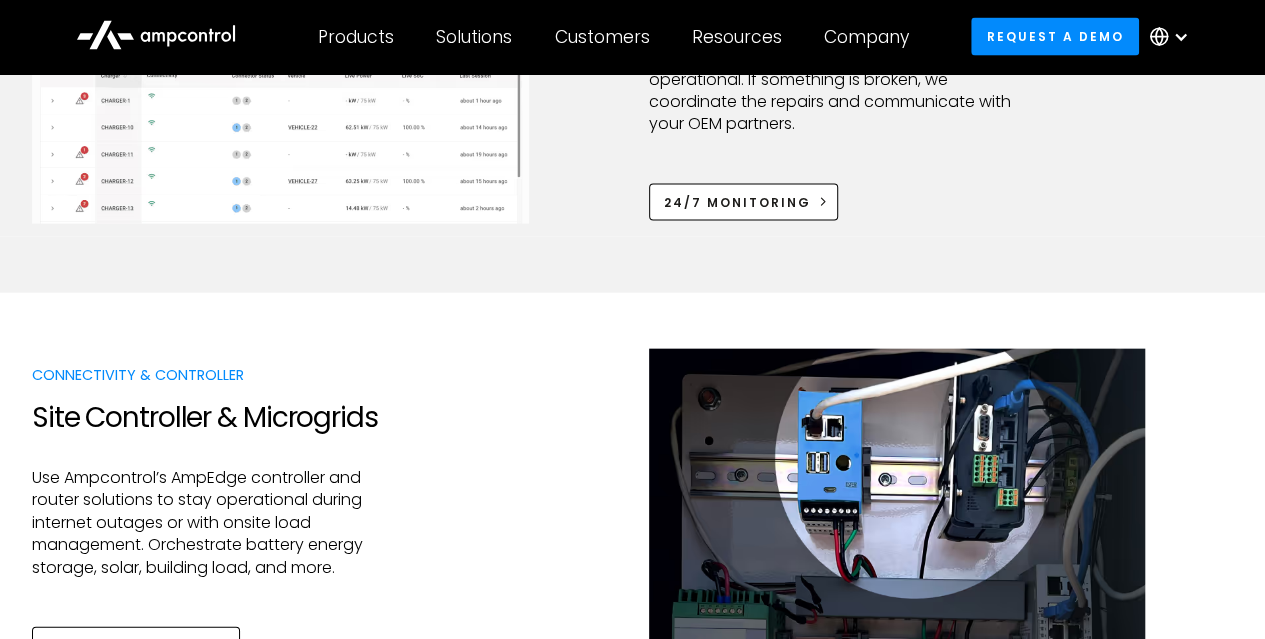 scroll, scrollTop: 2137, scrollLeft: 0, axis: vertical 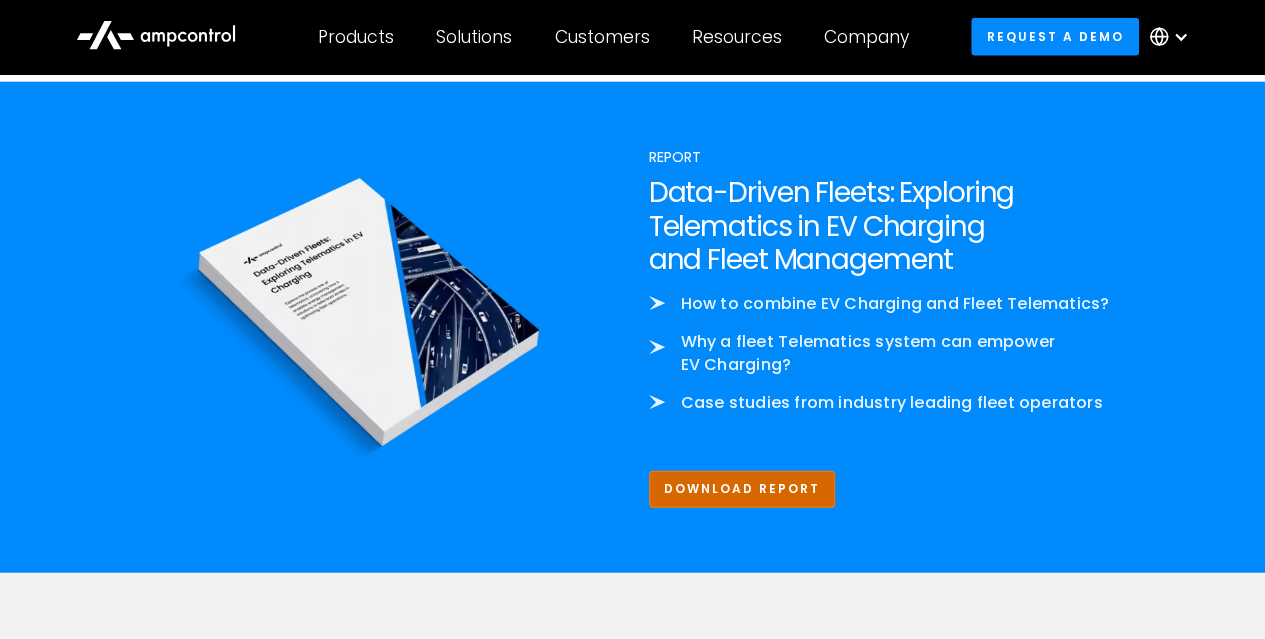 click on "Download Report" at bounding box center (742, 489) 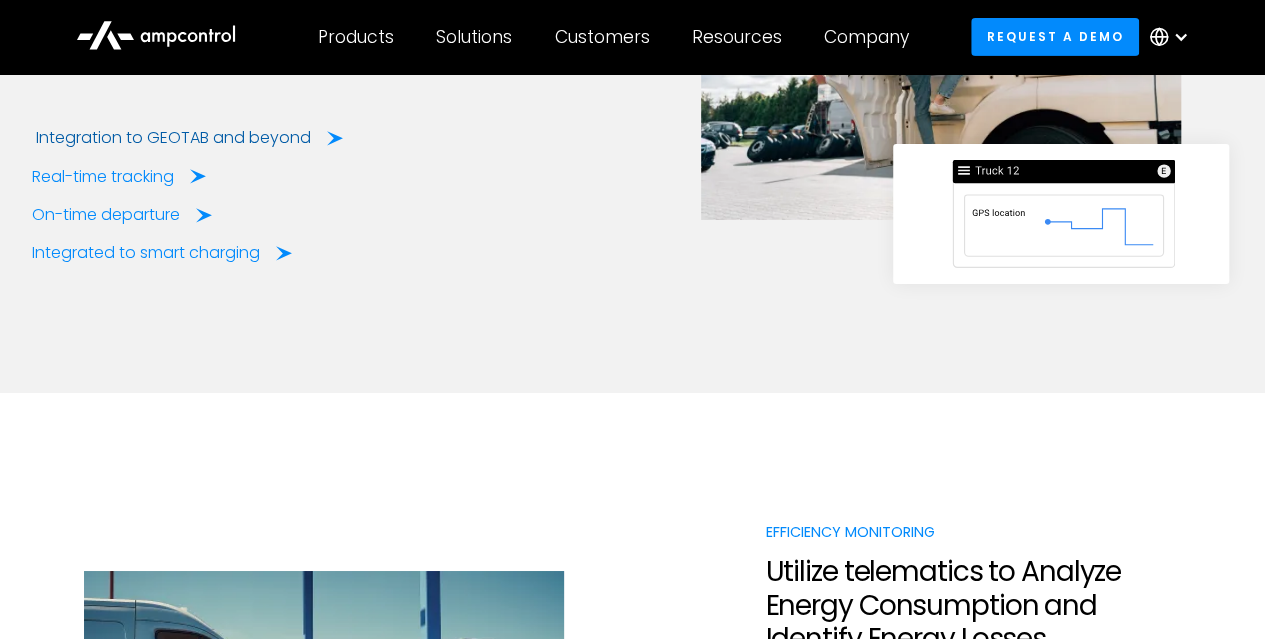 scroll, scrollTop: 3342, scrollLeft: 0, axis: vertical 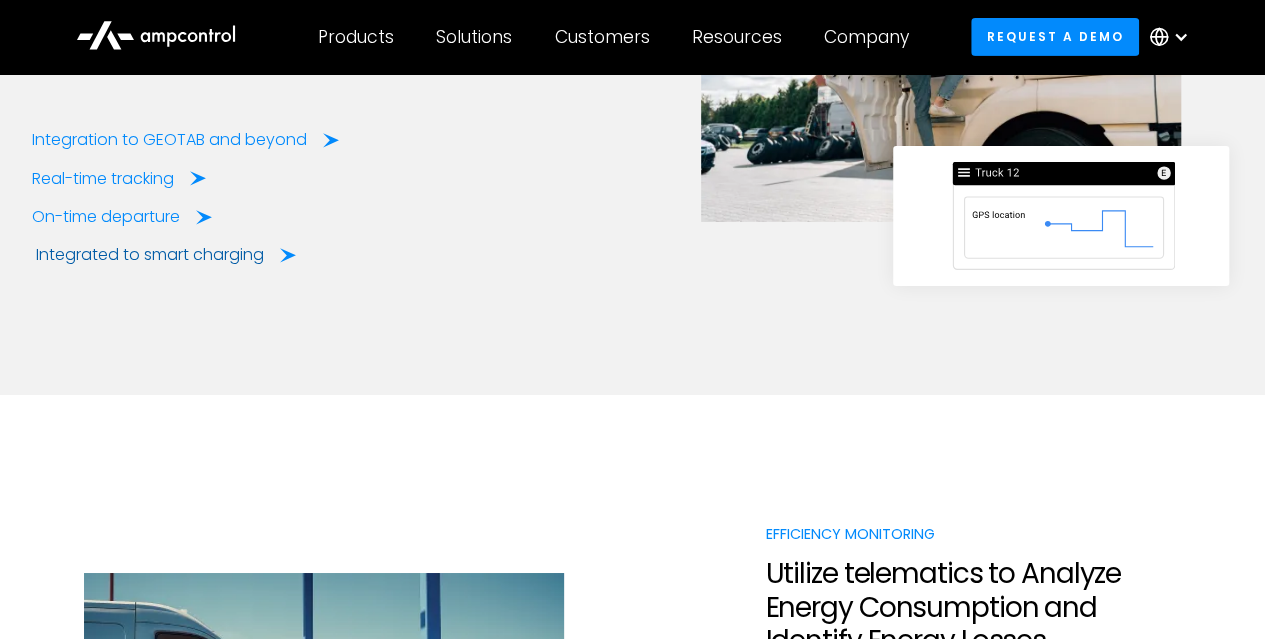 click on "Integrated to smart charging" at bounding box center (150, 255) 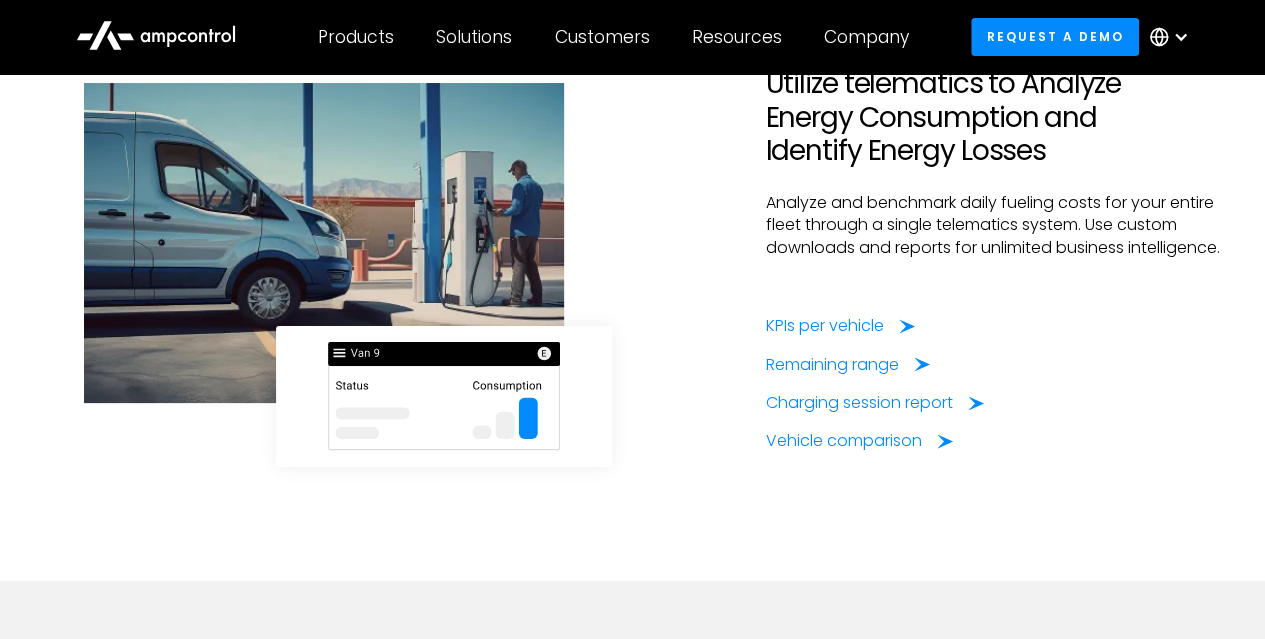 scroll, scrollTop: 3838, scrollLeft: 0, axis: vertical 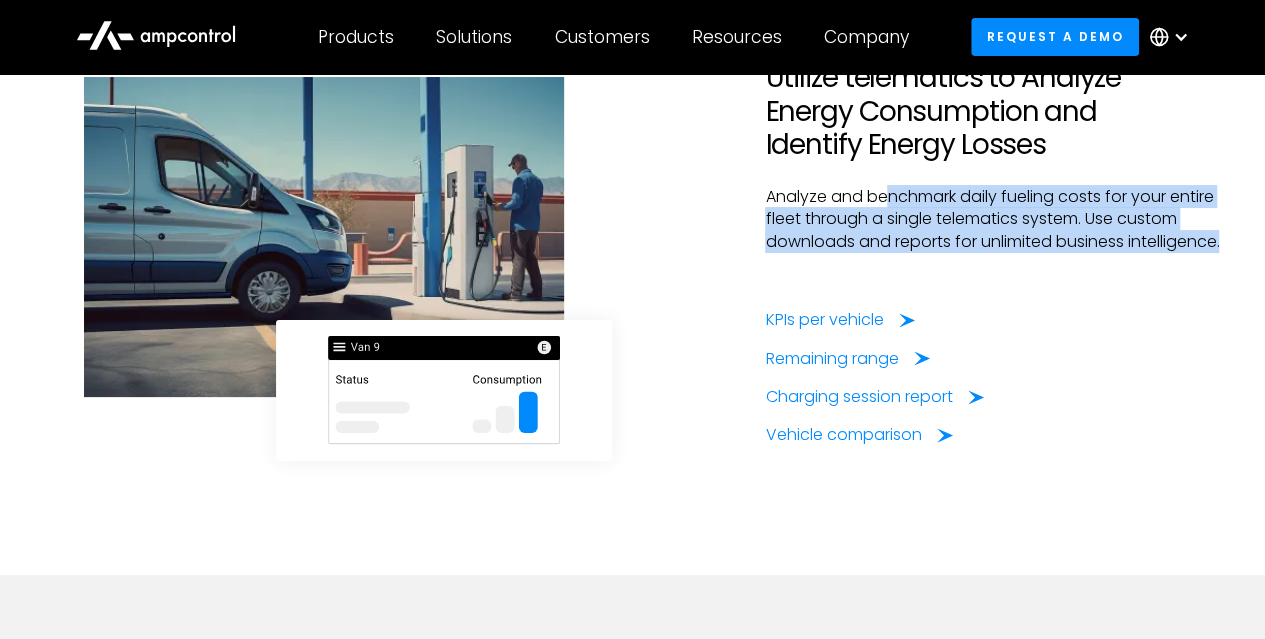 drag, startPoint x: 875, startPoint y: 218, endPoint x: 957, endPoint y: 289, distance: 108.46658 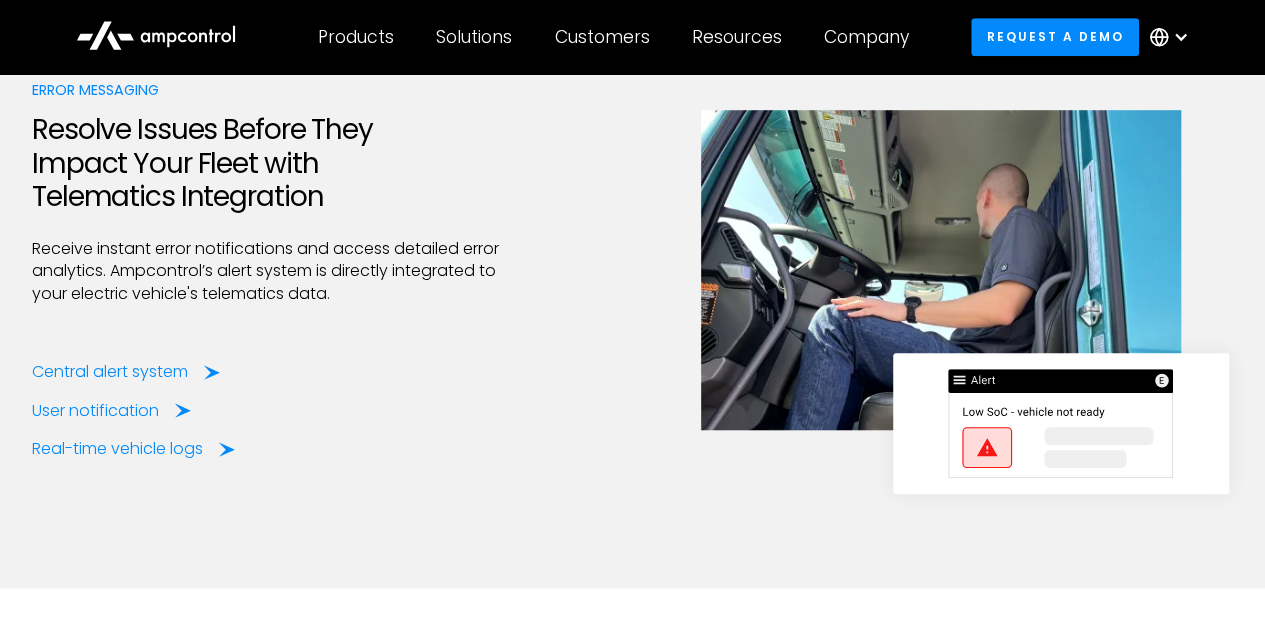 scroll, scrollTop: 4460, scrollLeft: 0, axis: vertical 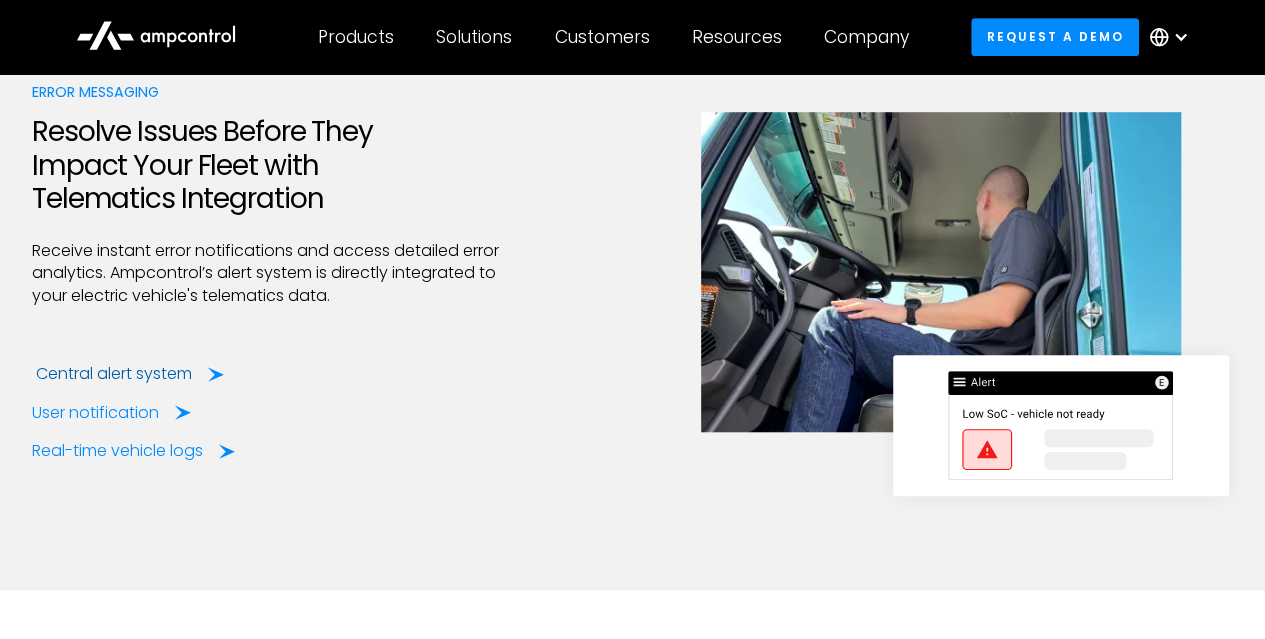 click on "Central alert system" at bounding box center (114, 374) 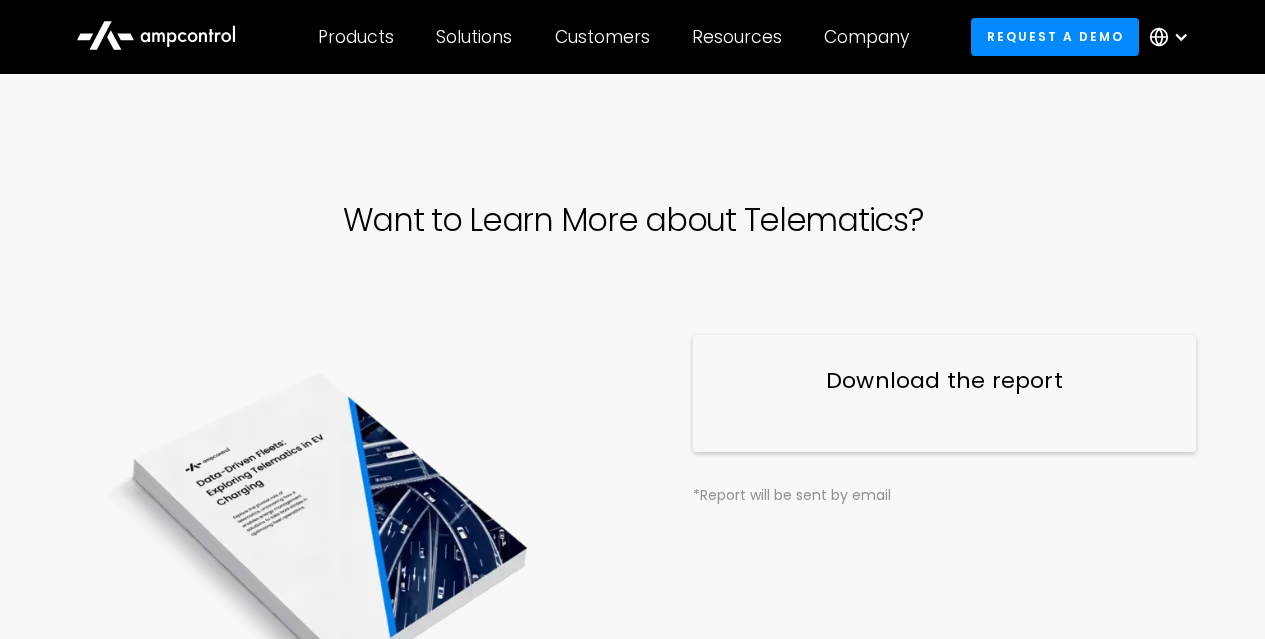 scroll, scrollTop: 0, scrollLeft: 0, axis: both 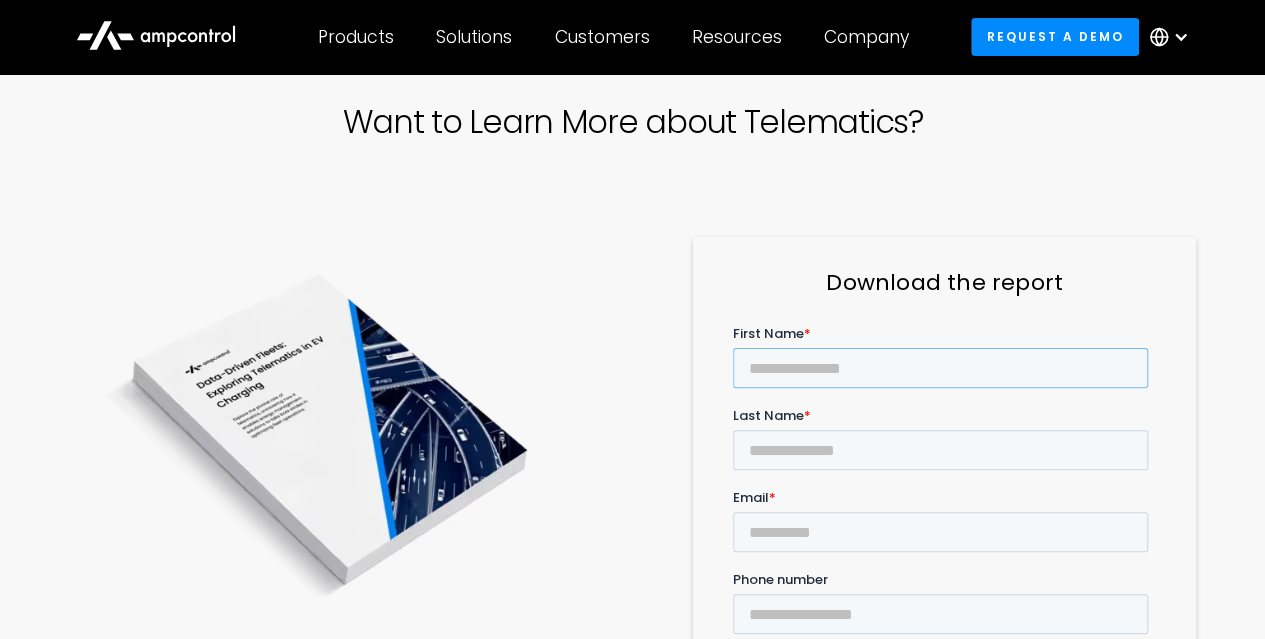 click on "First Name *" at bounding box center (940, 367) 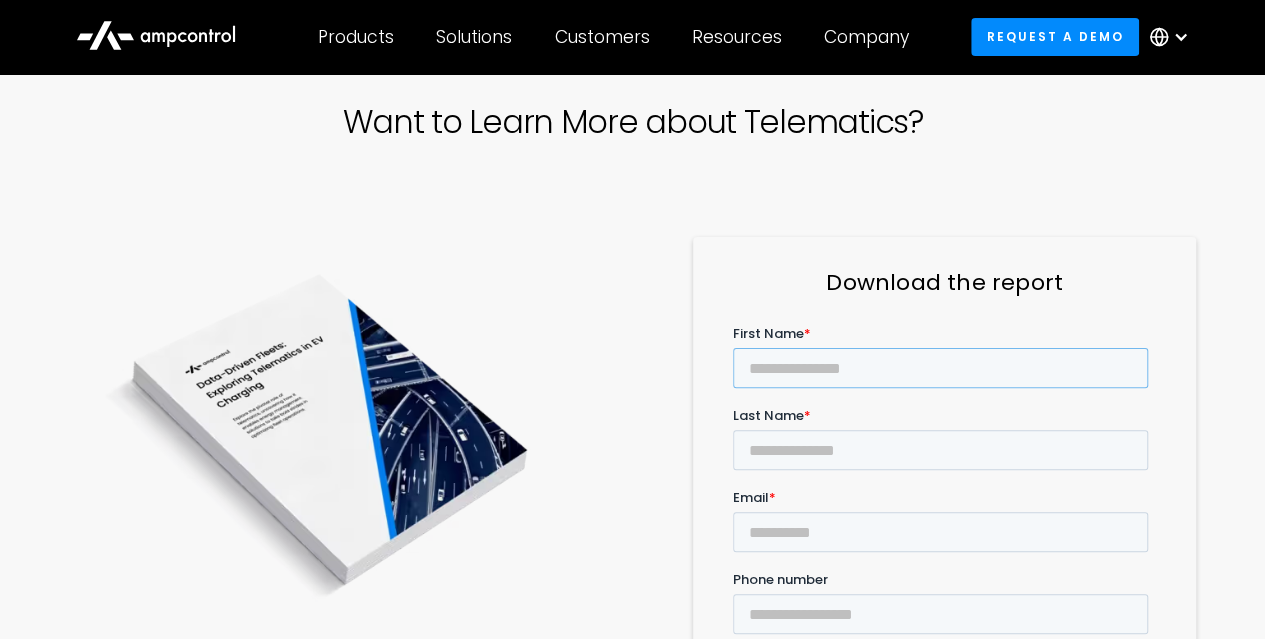 type on "*********" 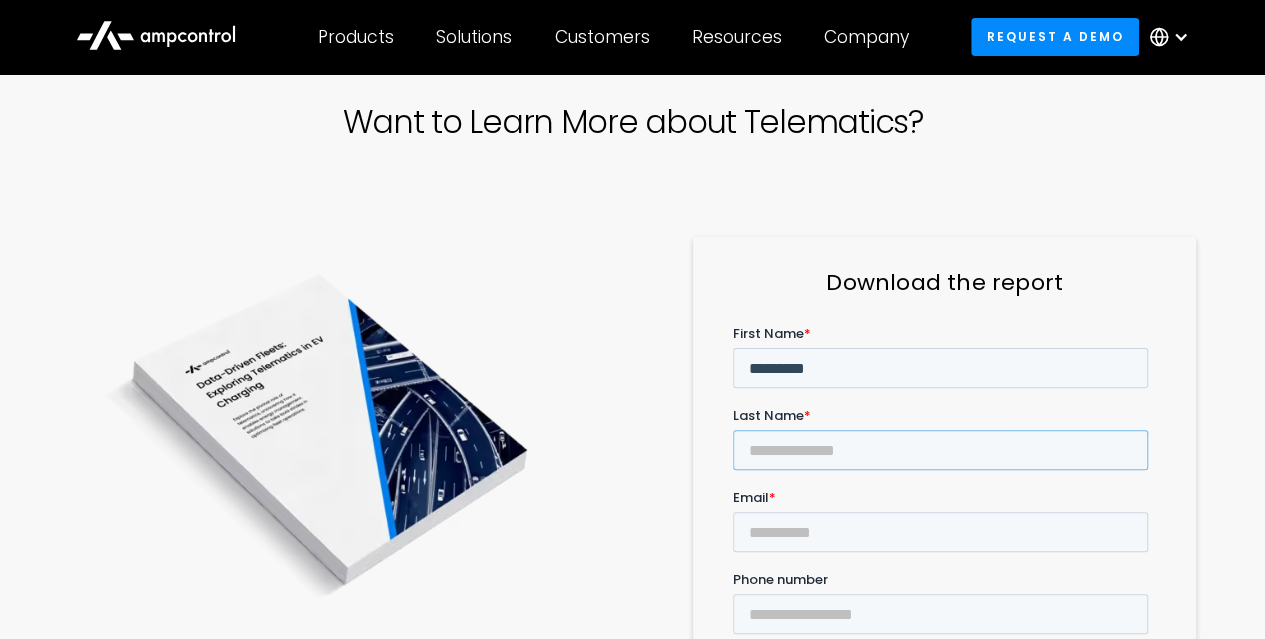 type on "**********" 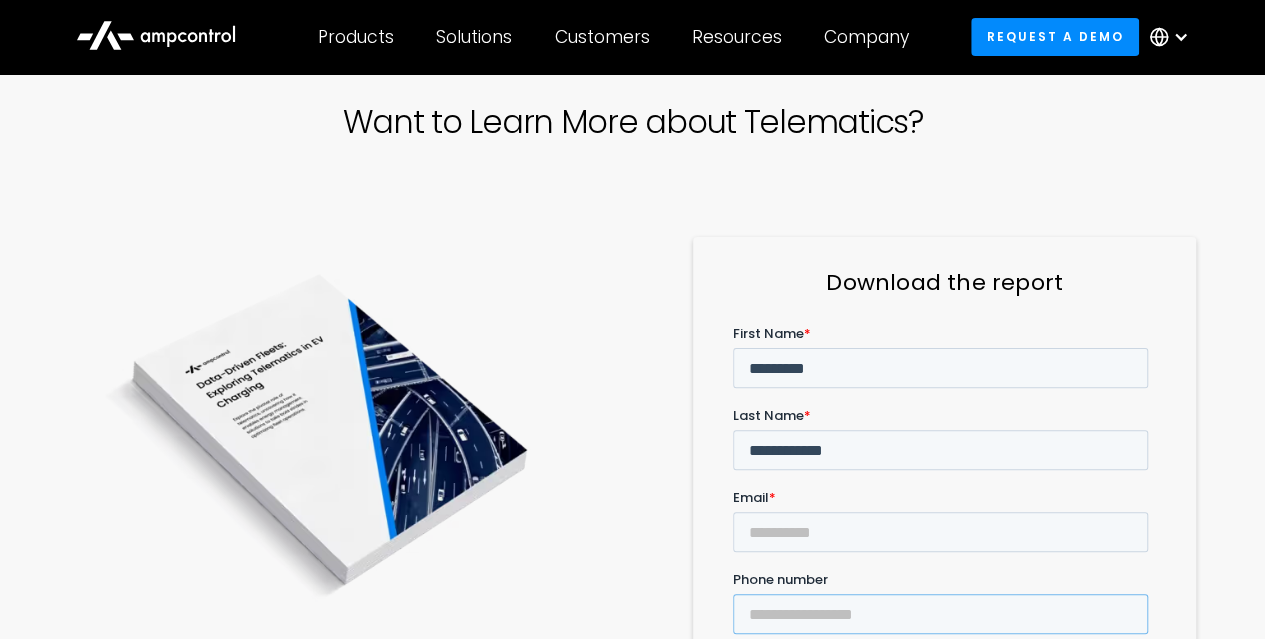 type on "**********" 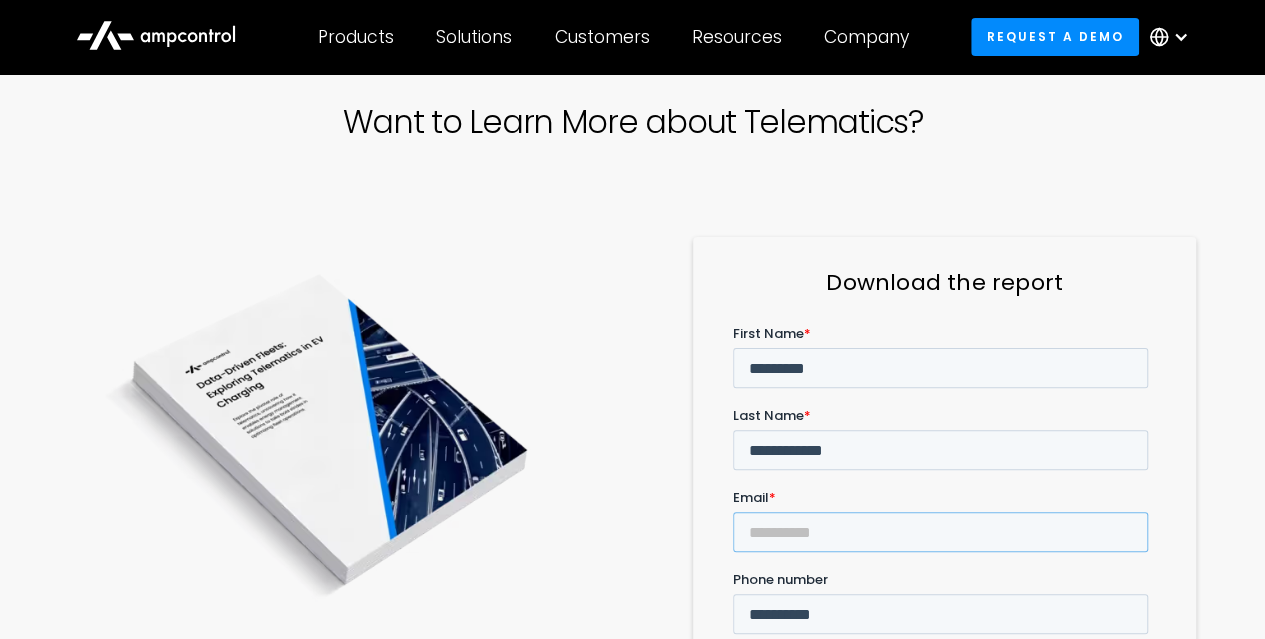 click on "Email *" at bounding box center [940, 531] 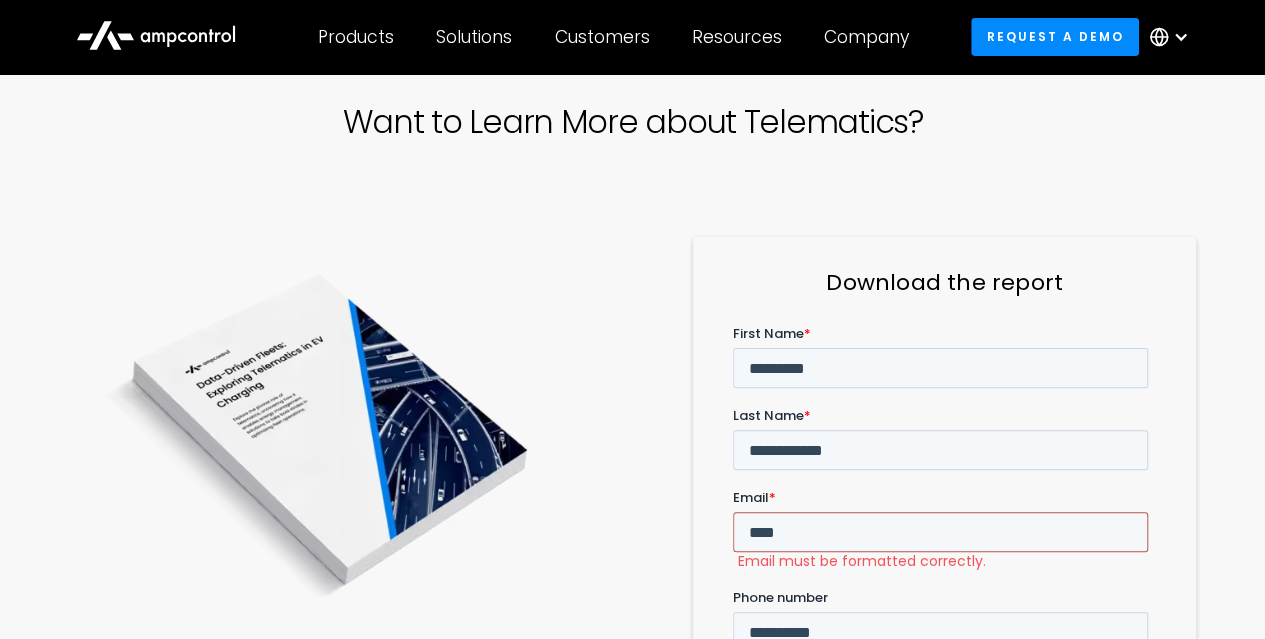type on "**********" 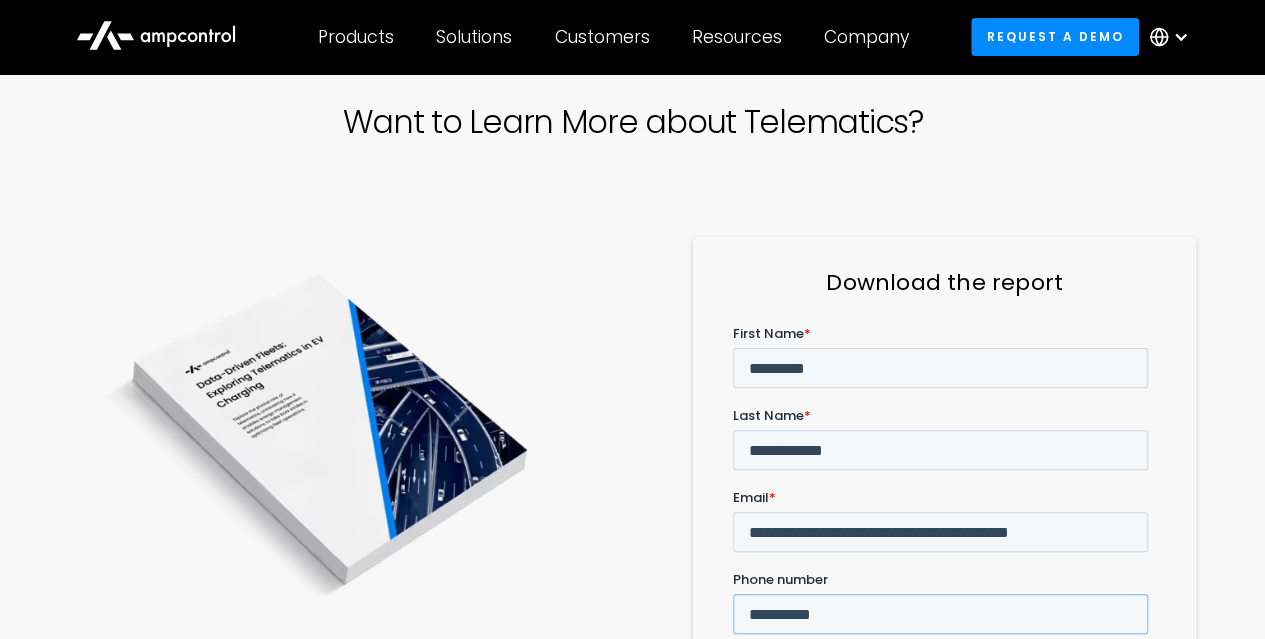 drag, startPoint x: 1070, startPoint y: 445, endPoint x: 900, endPoint y: 439, distance: 170.10585 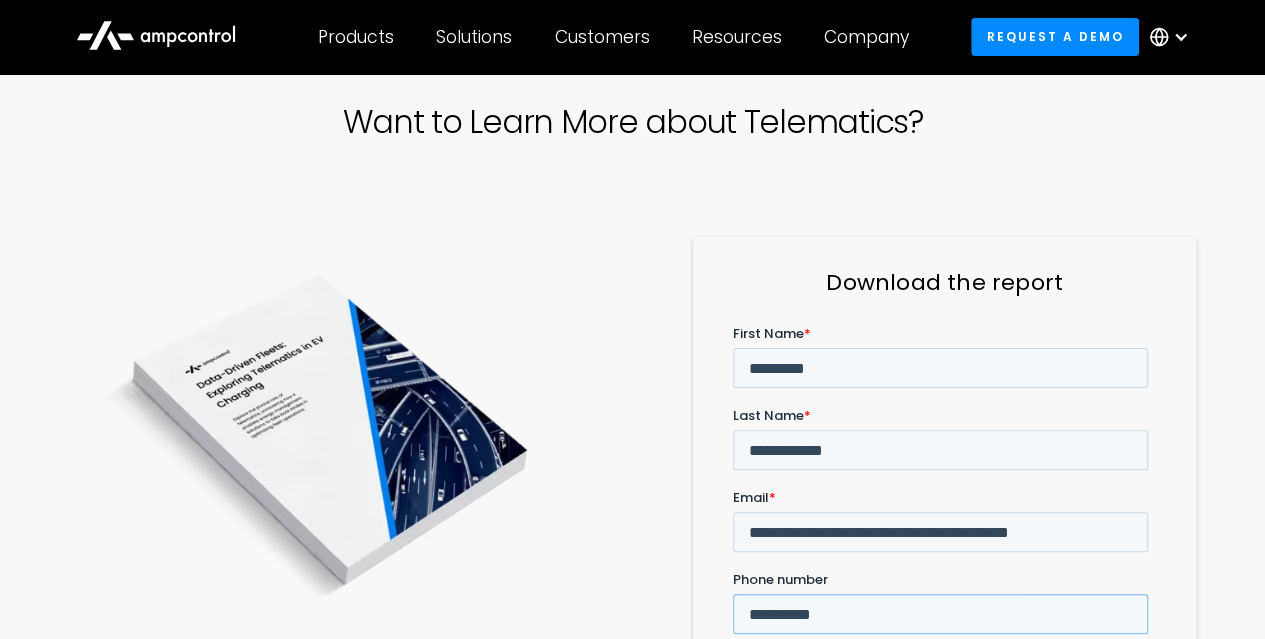 click on "**********" at bounding box center [944, 569] 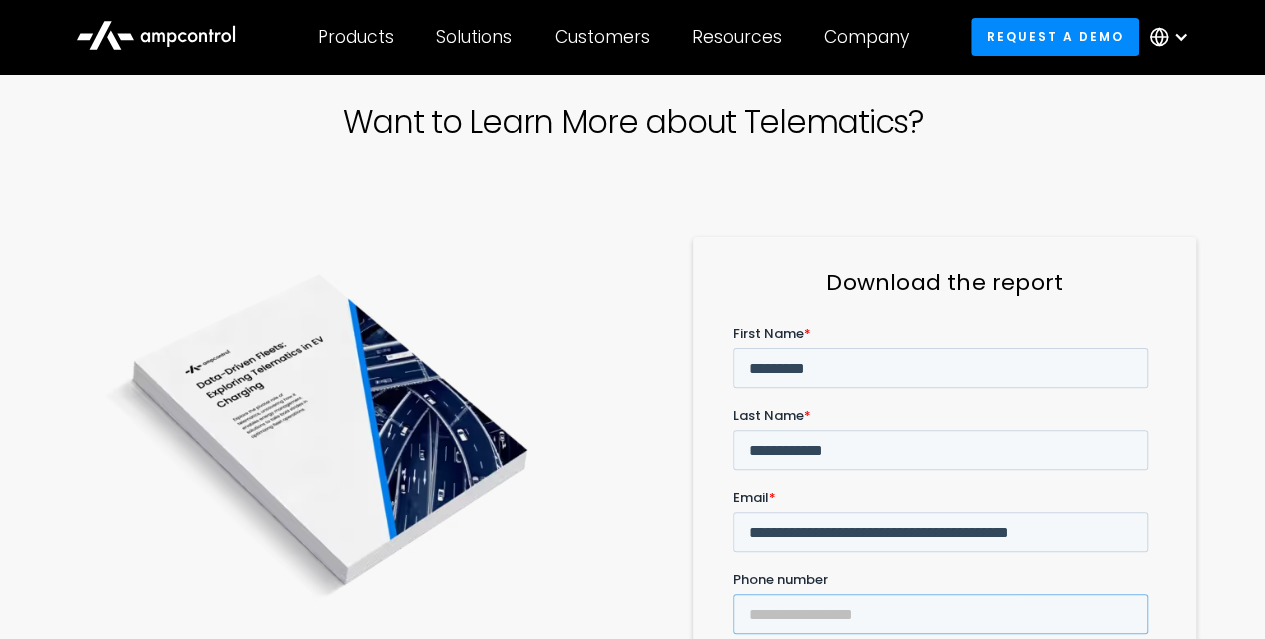 type 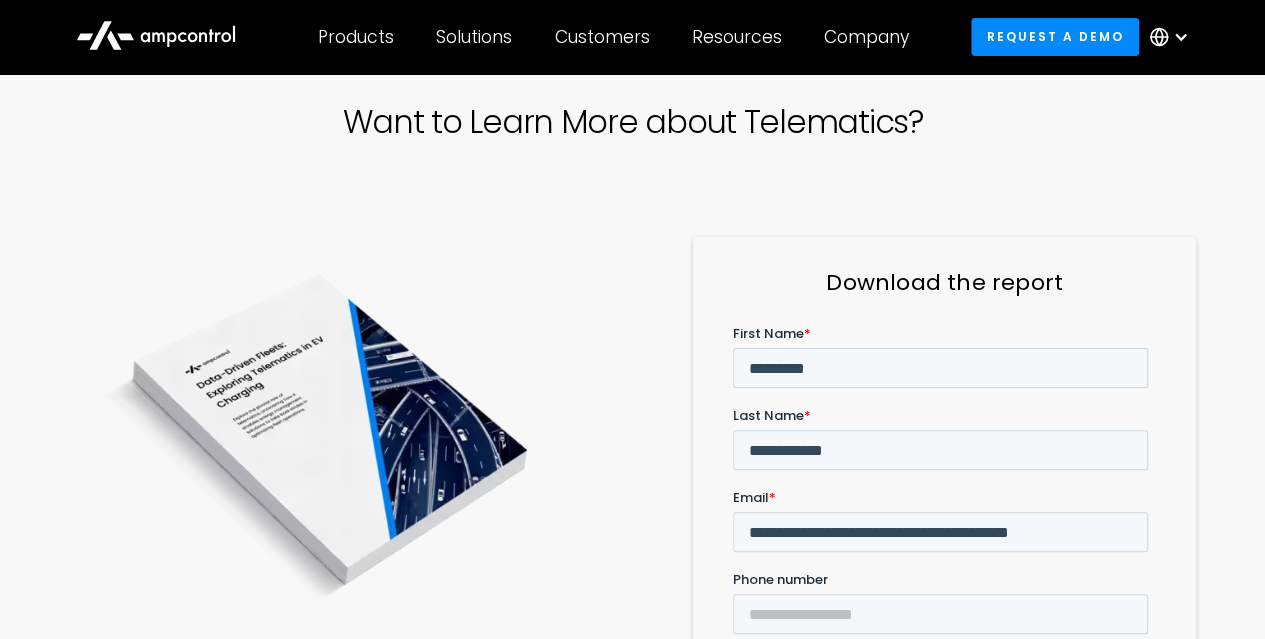 click on "******" at bounding box center (772, 765) 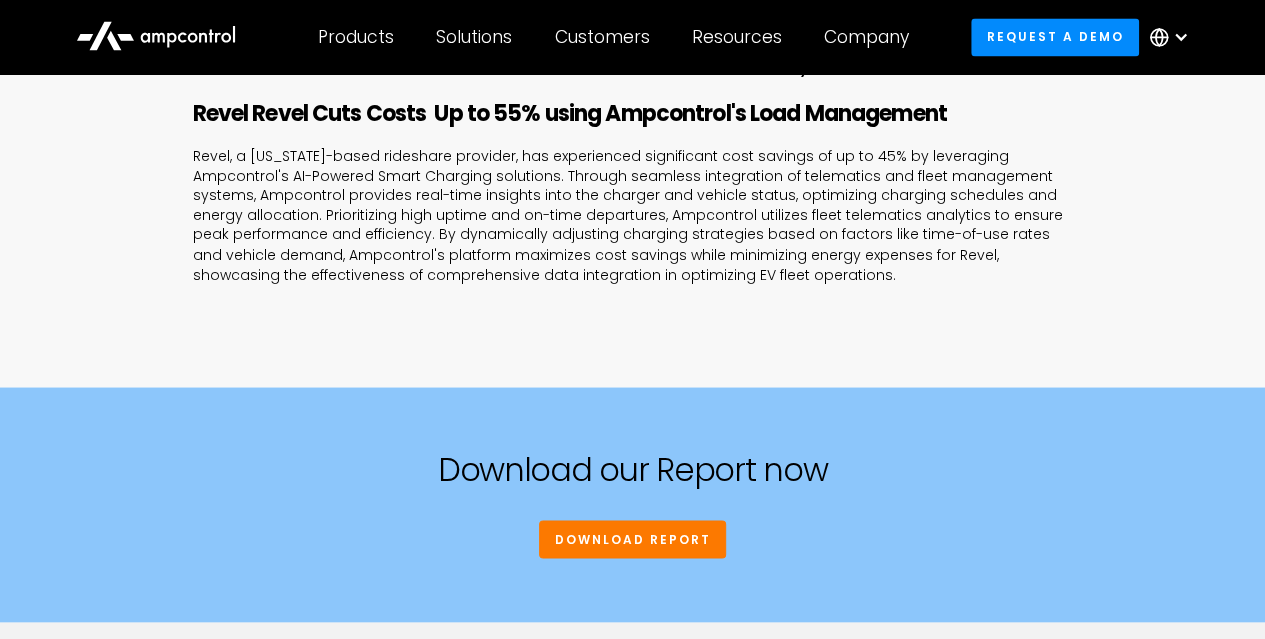 scroll, scrollTop: 1653, scrollLeft: 0, axis: vertical 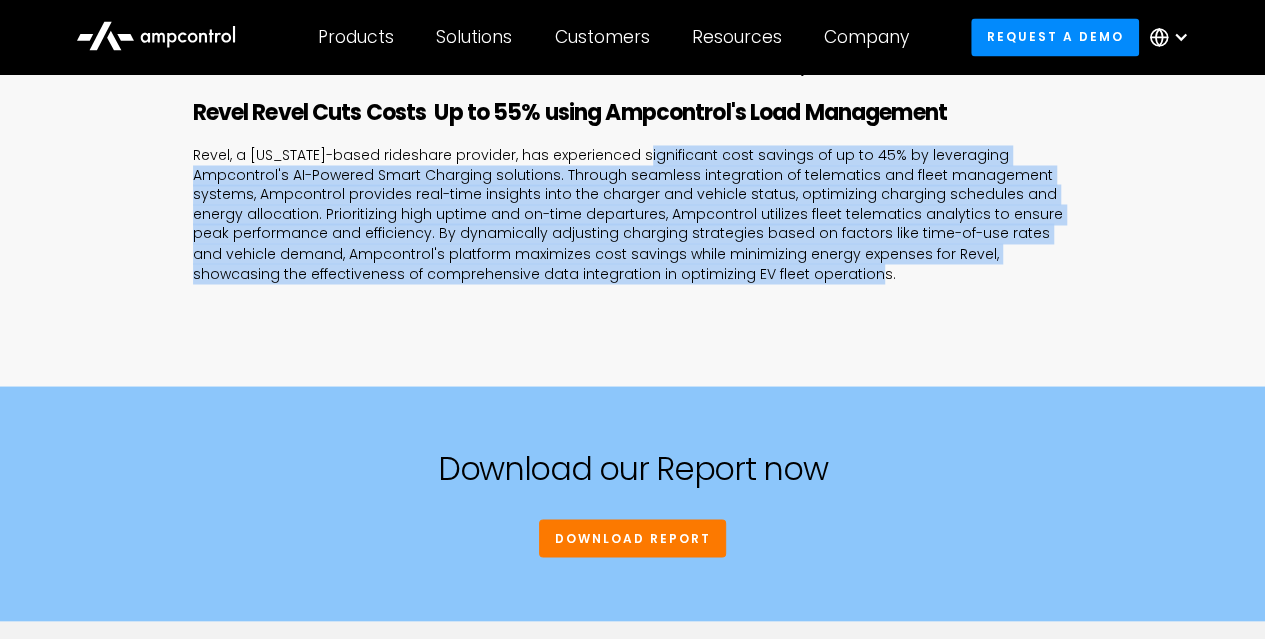 drag, startPoint x: 636, startPoint y: 150, endPoint x: 762, endPoint y: 279, distance: 180.3247 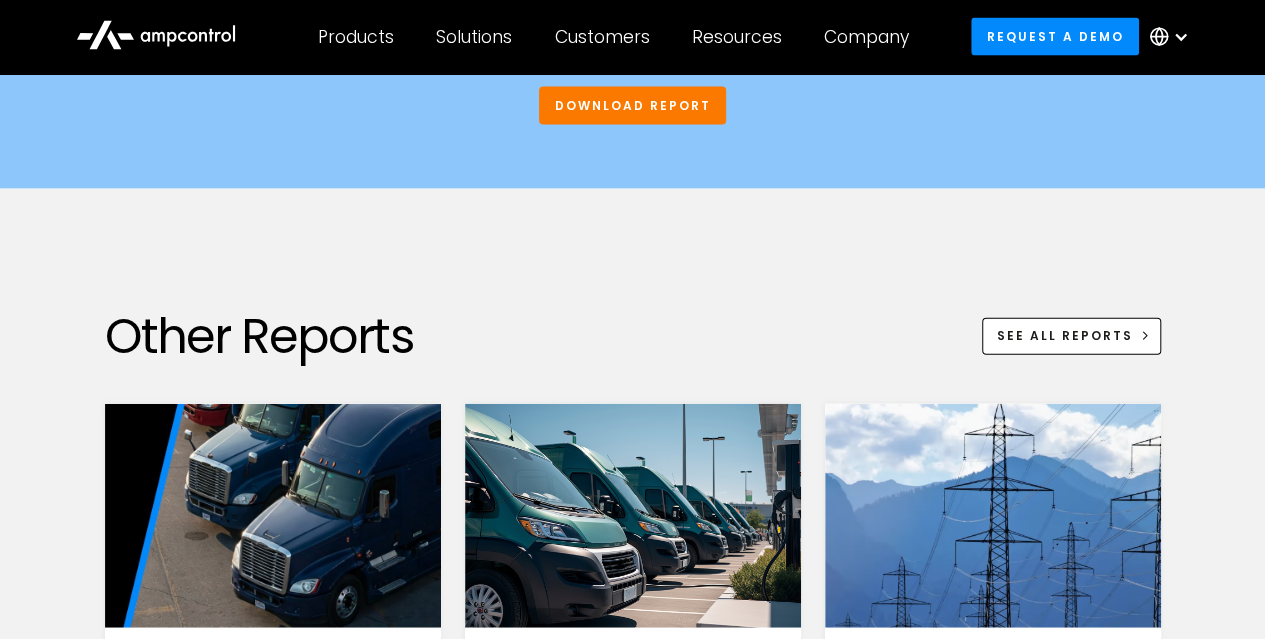 scroll, scrollTop: 2084, scrollLeft: 0, axis: vertical 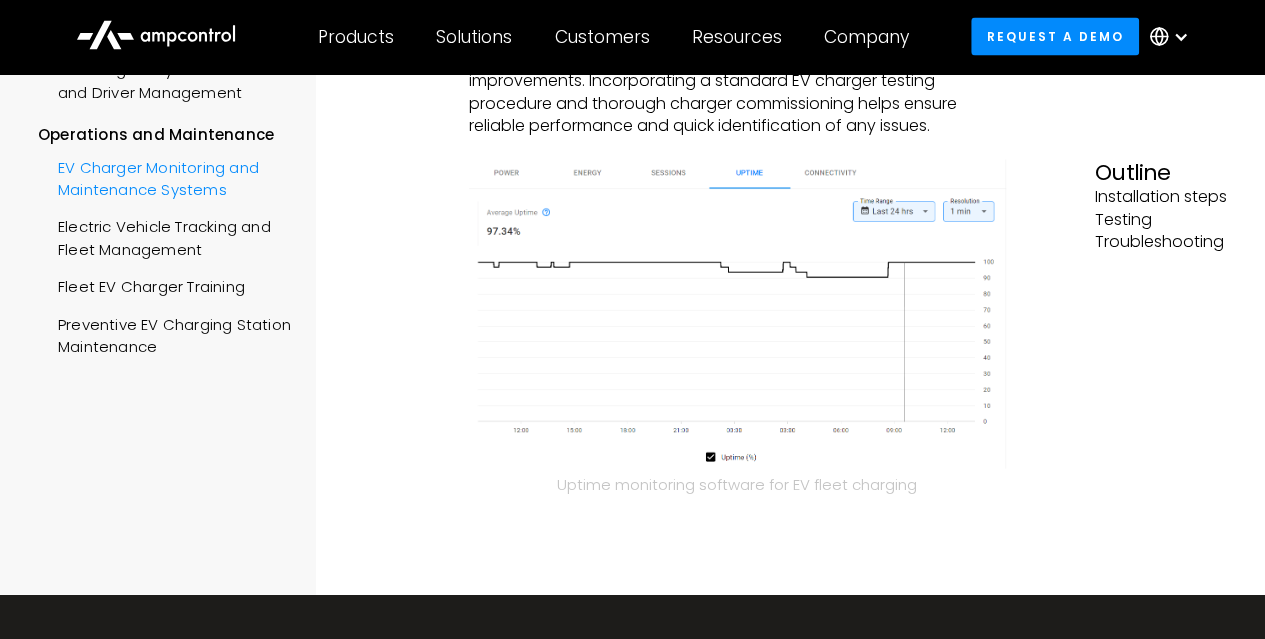 click on "EV Charger Monitoring and Maintenance Systems" at bounding box center (164, 178) 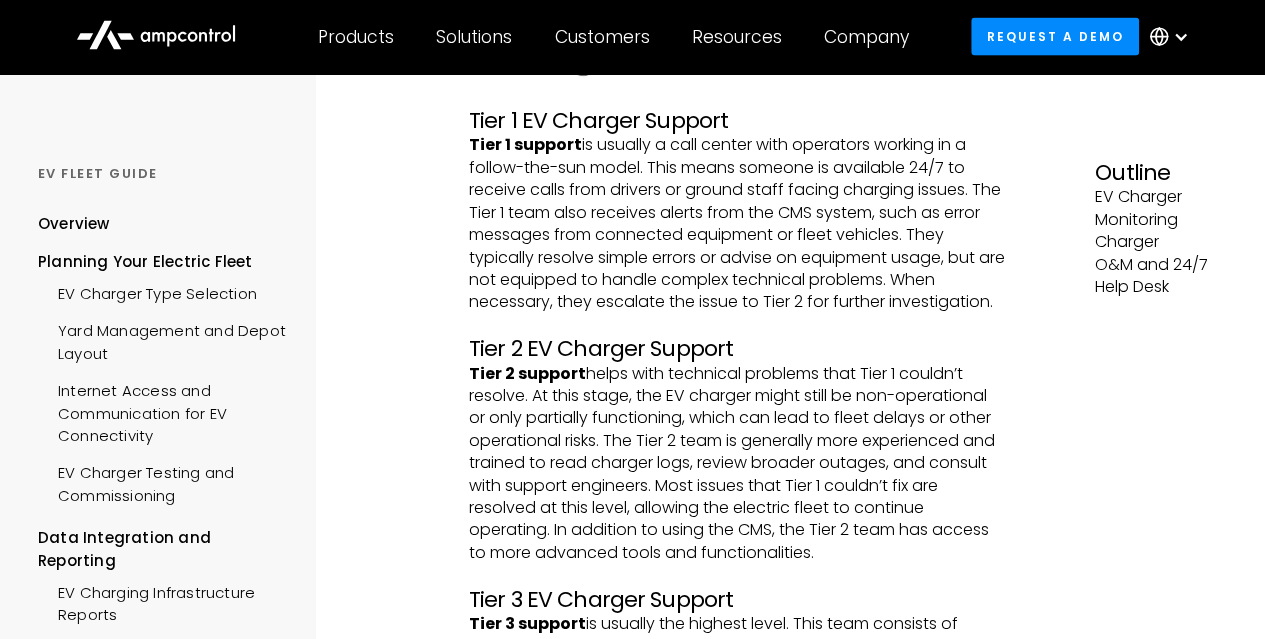 scroll, scrollTop: 2209, scrollLeft: 0, axis: vertical 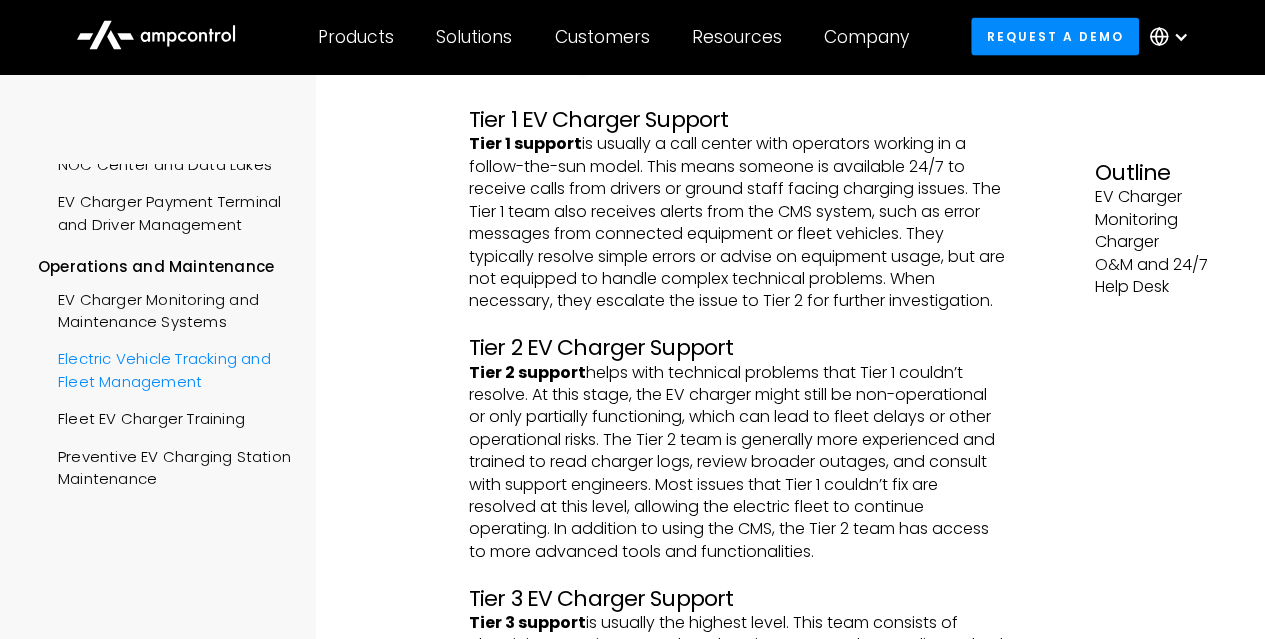click on "Electric Vehicle Tracking and Fleet Management" at bounding box center (164, 369) 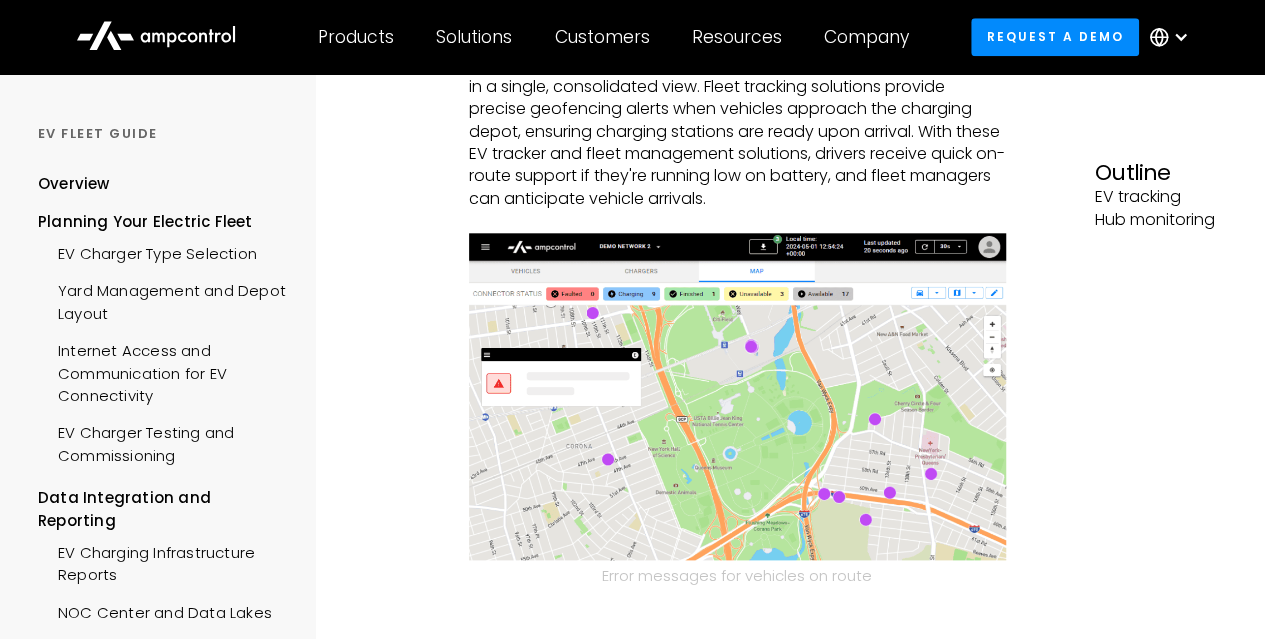 scroll, scrollTop: 965, scrollLeft: 0, axis: vertical 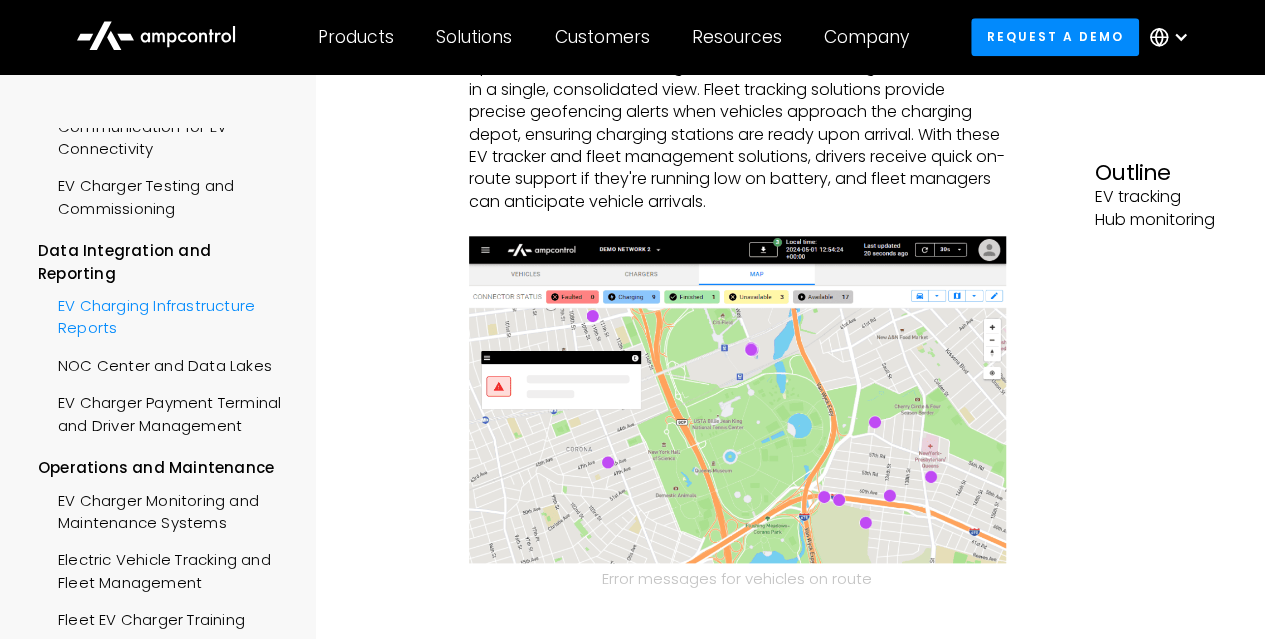 click on "EV Charging Infrastructure Reports" at bounding box center (164, 315) 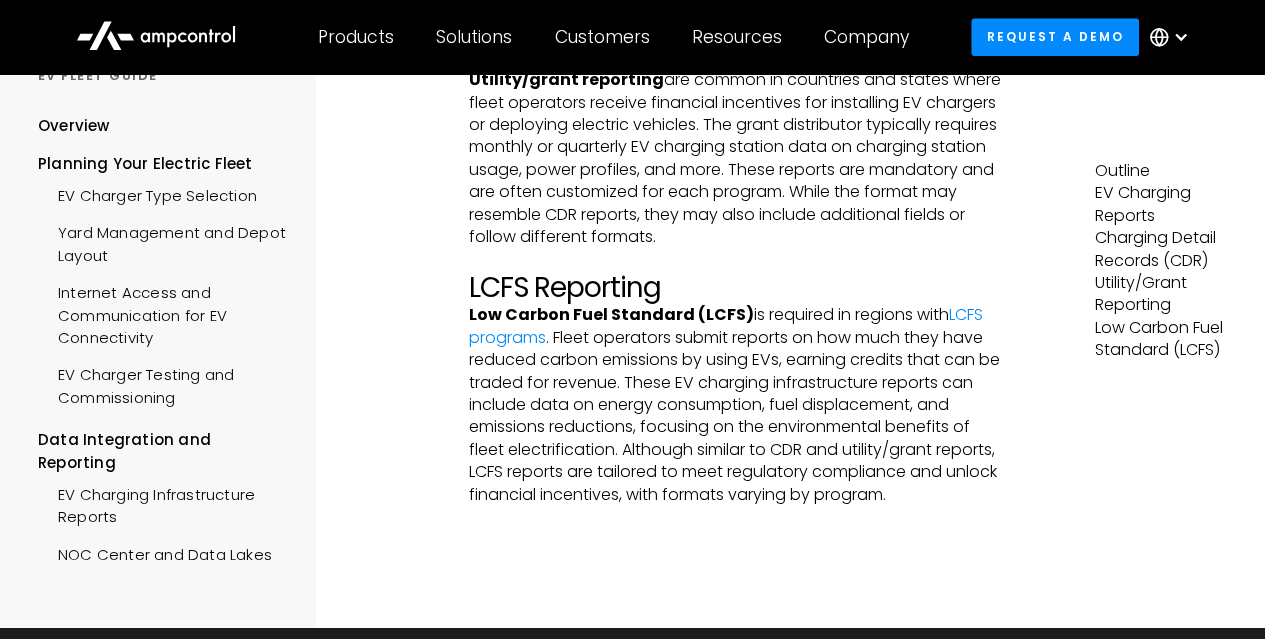 scroll, scrollTop: 839, scrollLeft: 0, axis: vertical 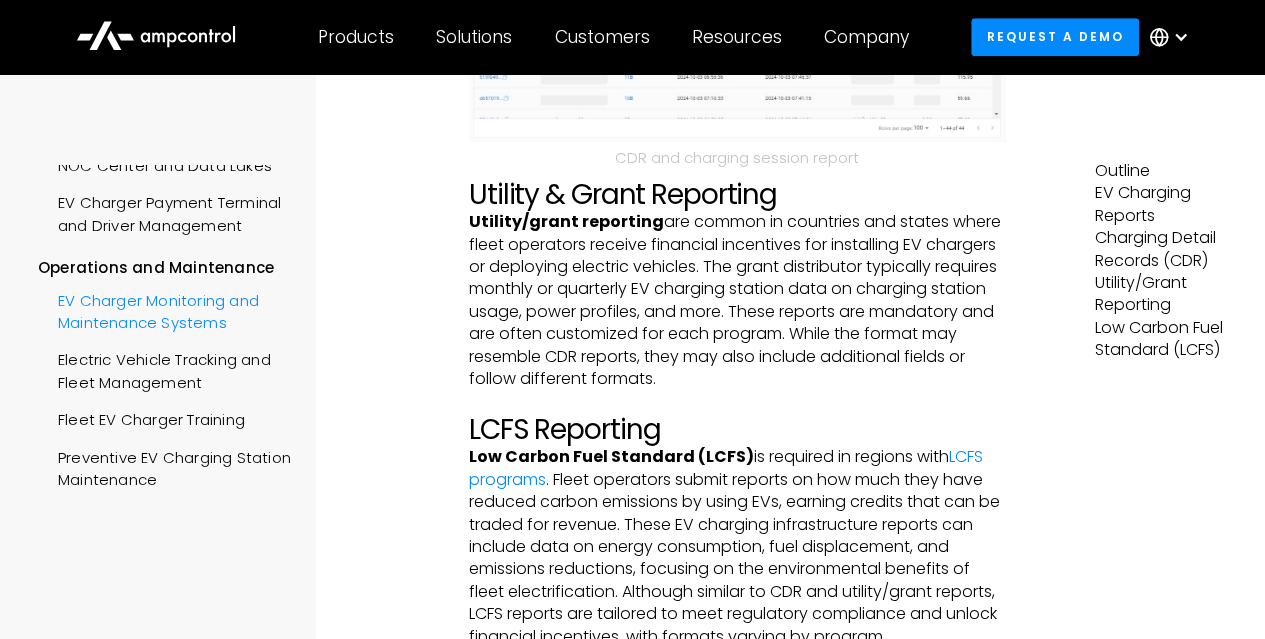 click on "EV Charger Monitoring and Maintenance Systems" at bounding box center (164, 310) 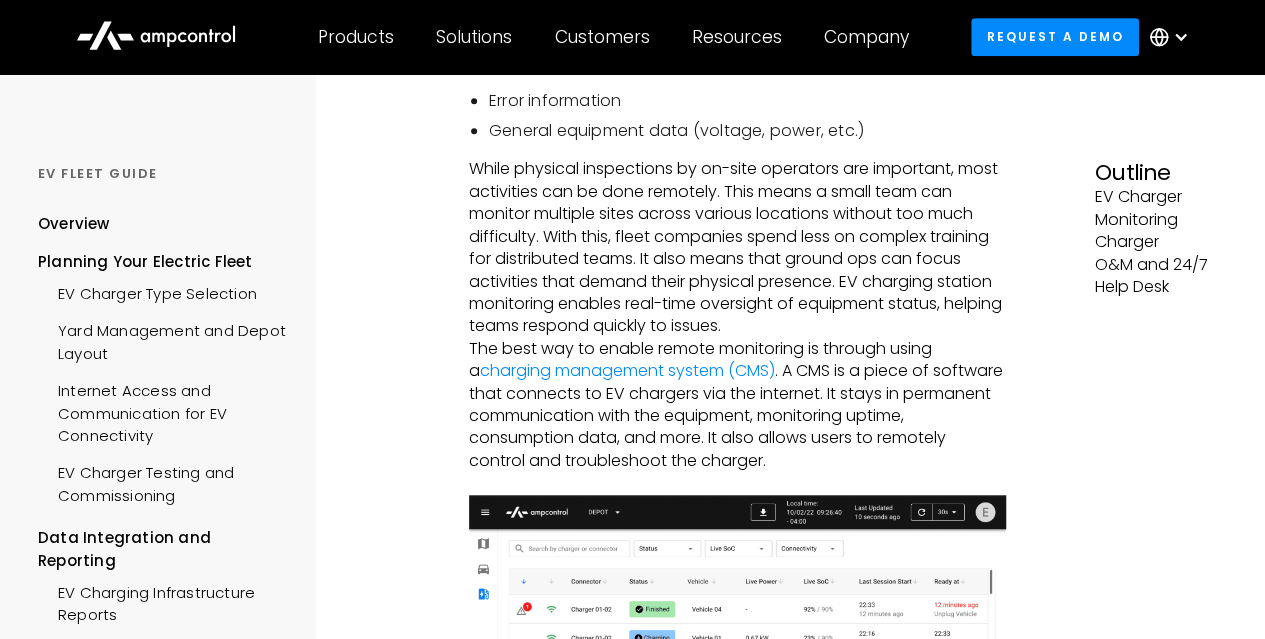 scroll, scrollTop: 571, scrollLeft: 0, axis: vertical 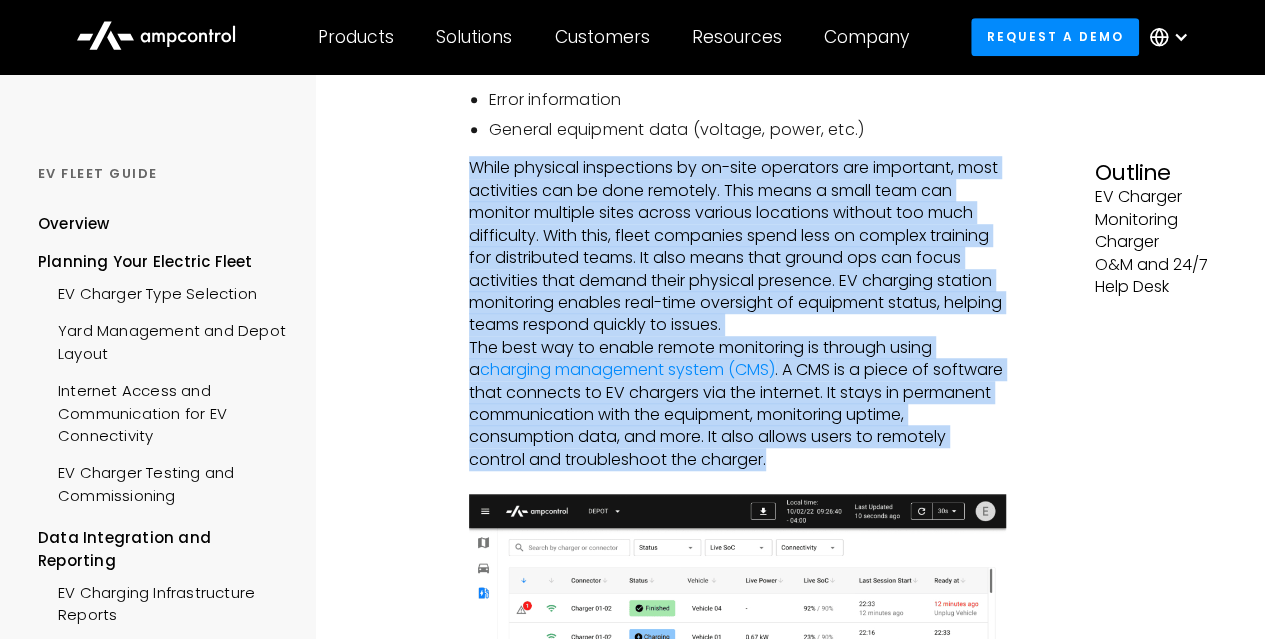 drag, startPoint x: 469, startPoint y: 167, endPoint x: 862, endPoint y: 455, distance: 487.22992 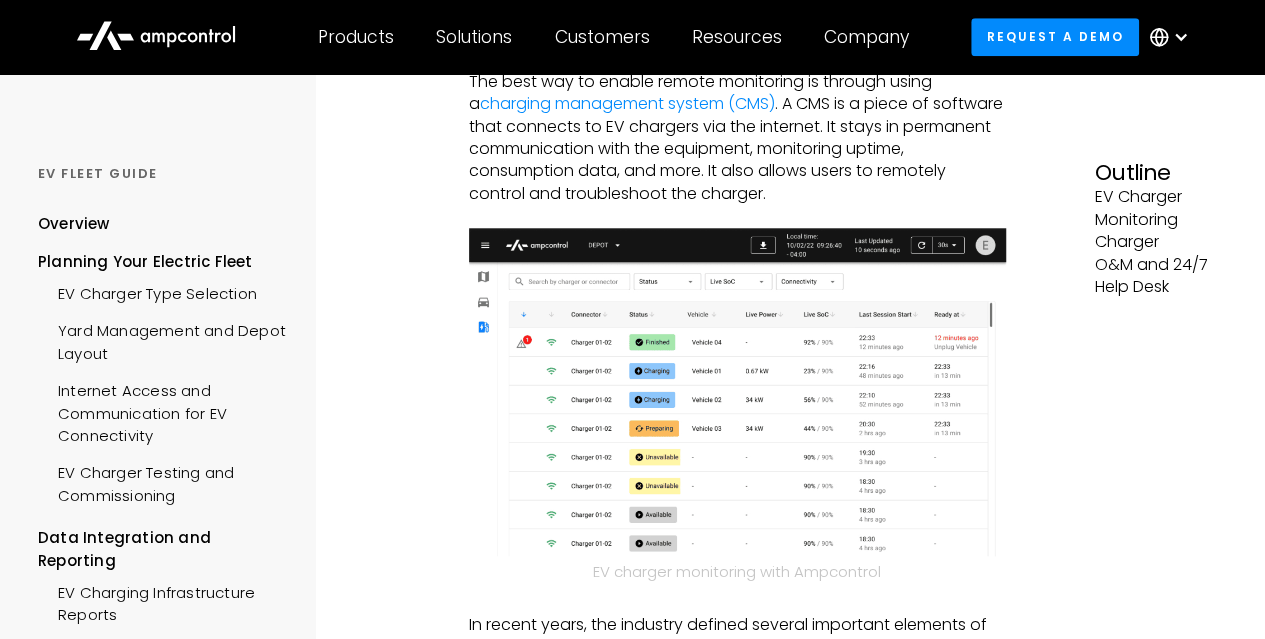scroll, scrollTop: 1205, scrollLeft: 0, axis: vertical 